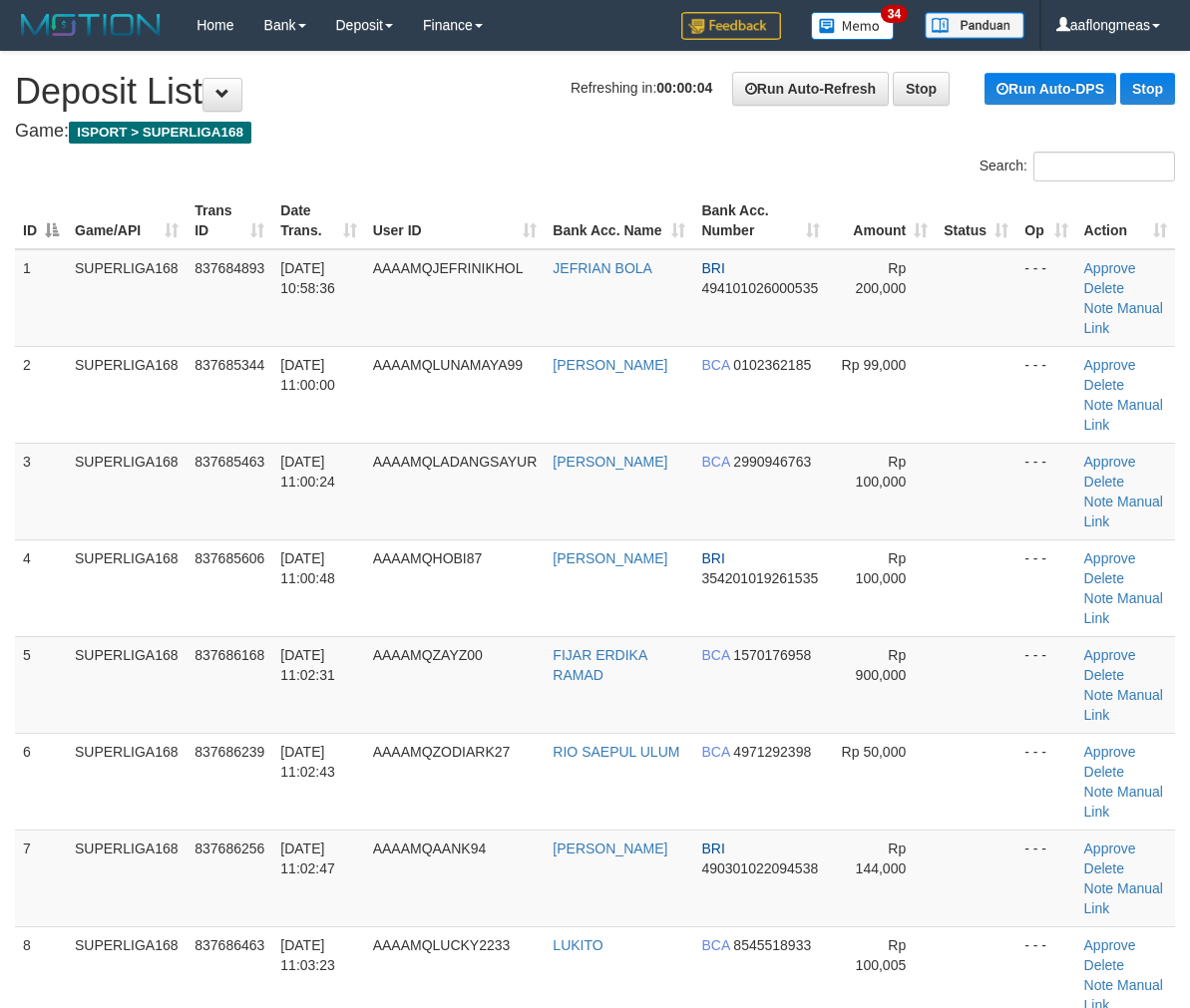 scroll, scrollTop: 0, scrollLeft: 0, axis: both 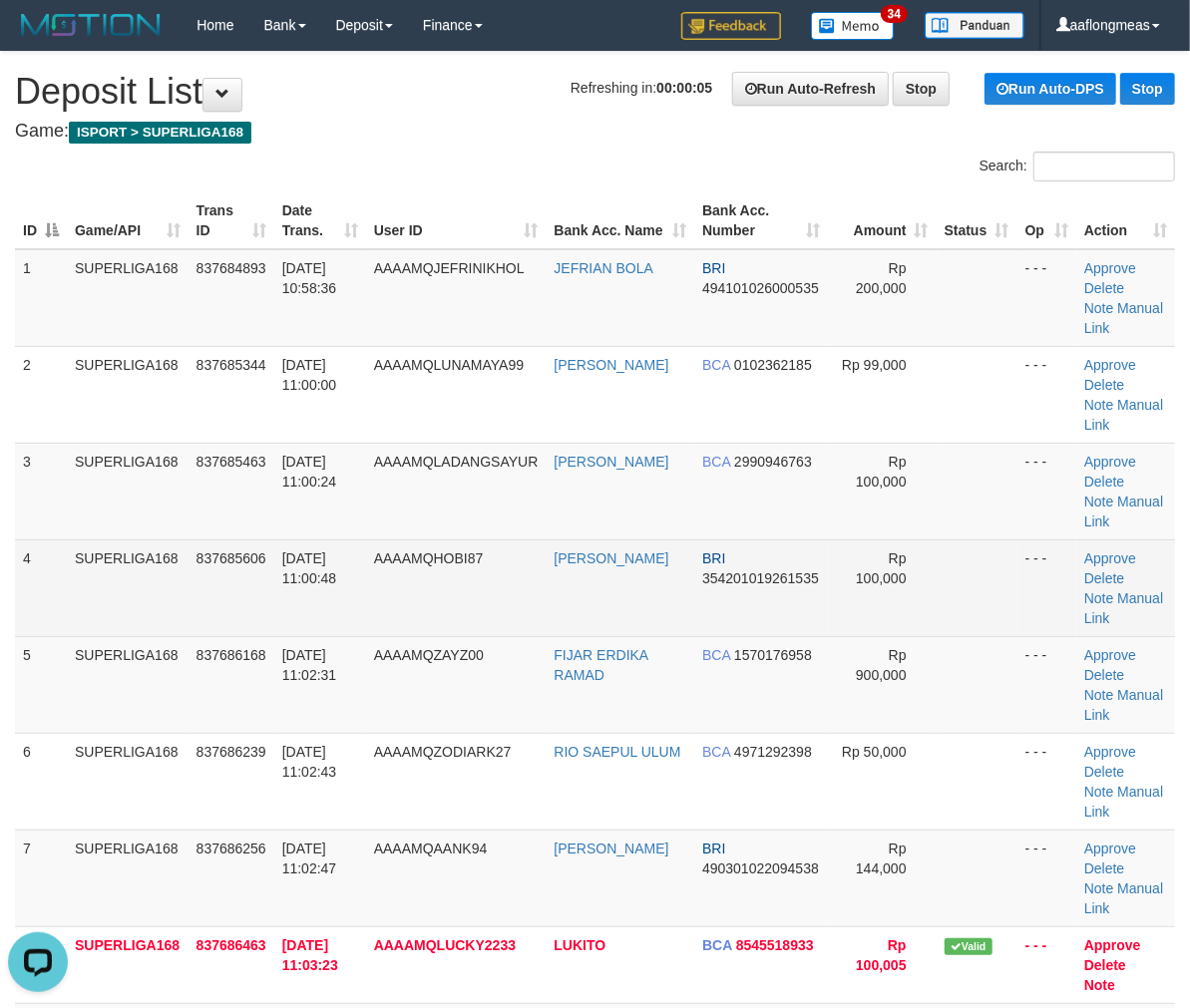 drag, startPoint x: 901, startPoint y: 573, endPoint x: 983, endPoint y: 588, distance: 83.360662 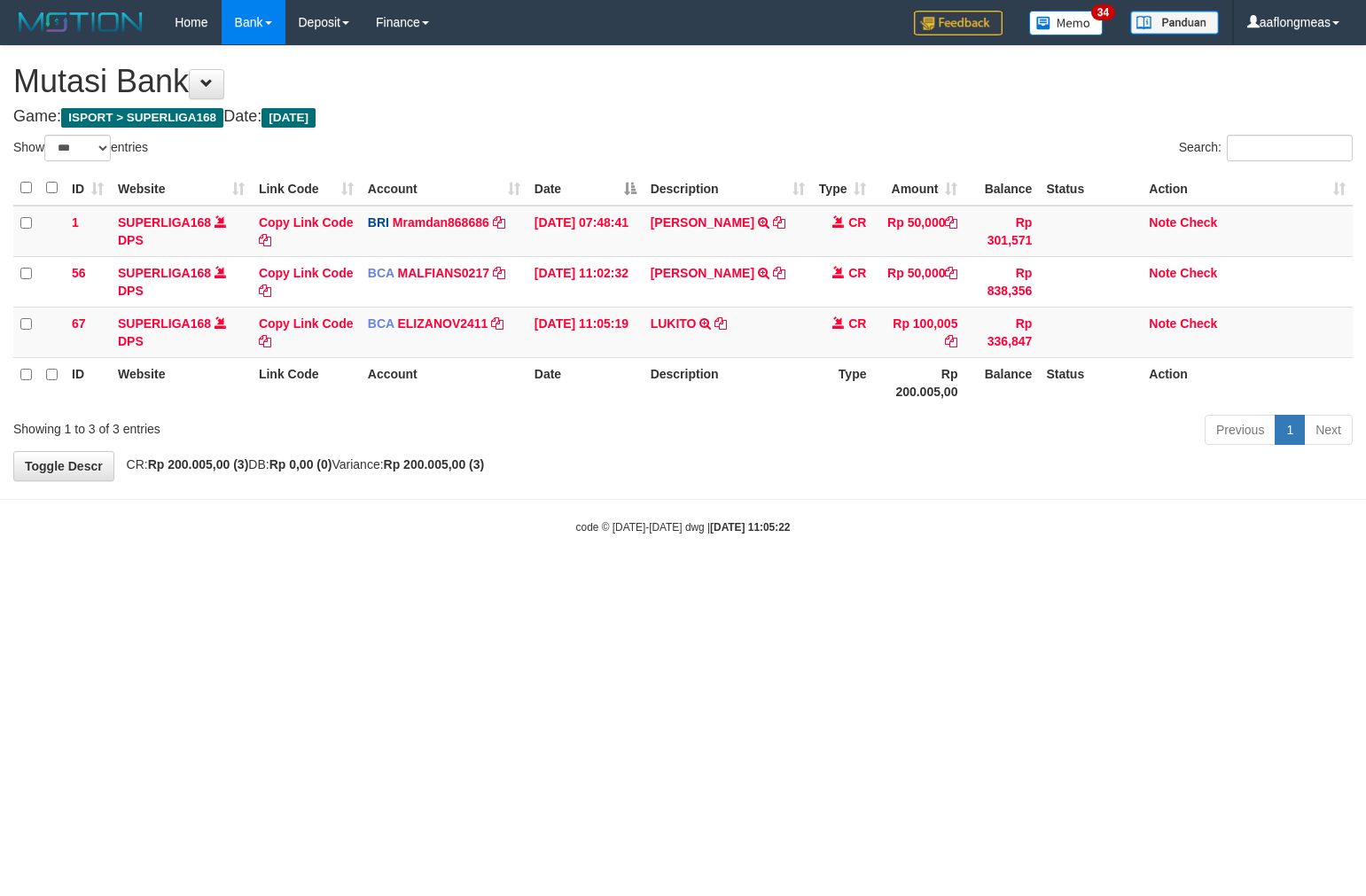 select on "***" 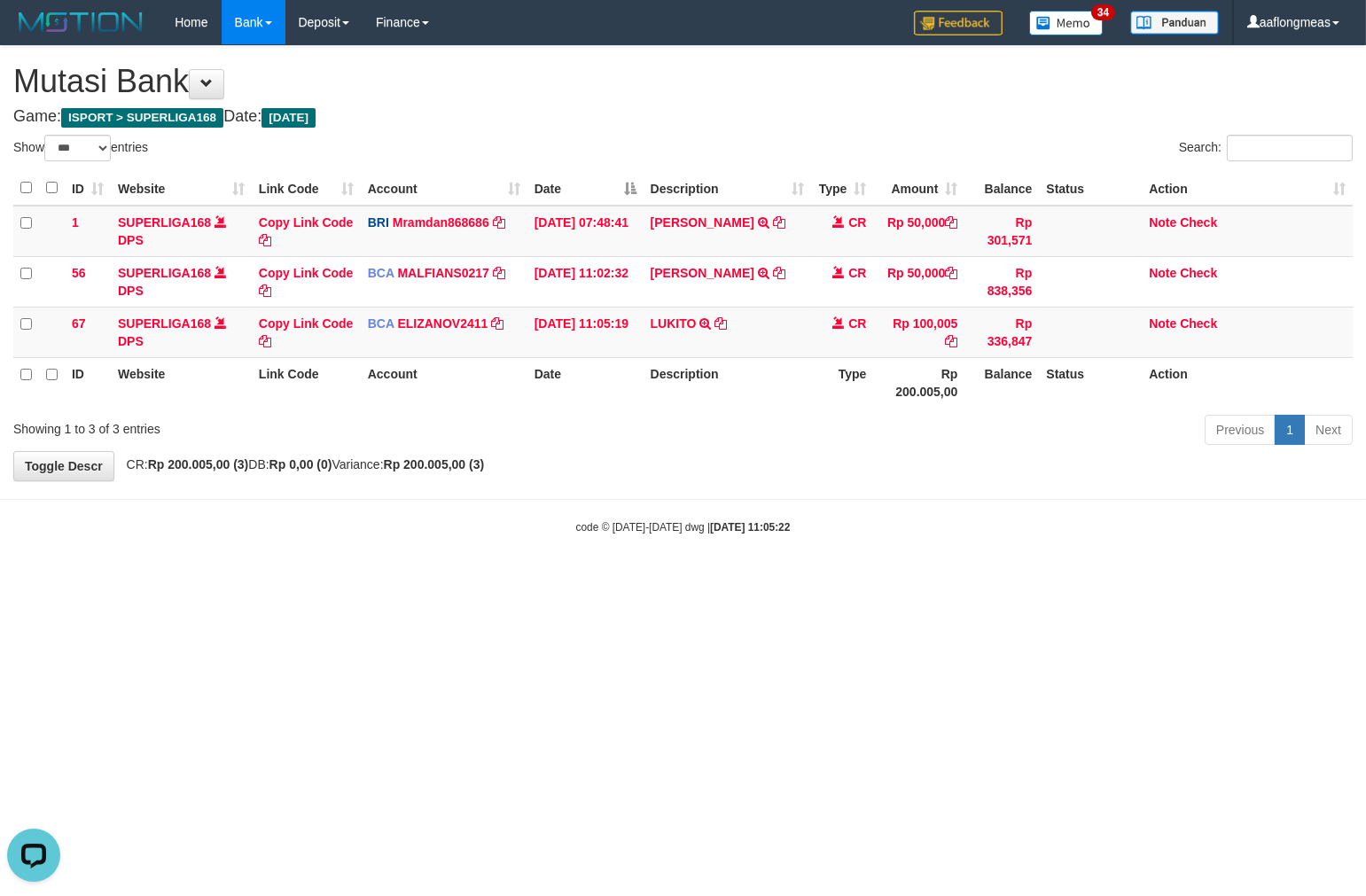 scroll, scrollTop: 0, scrollLeft: 0, axis: both 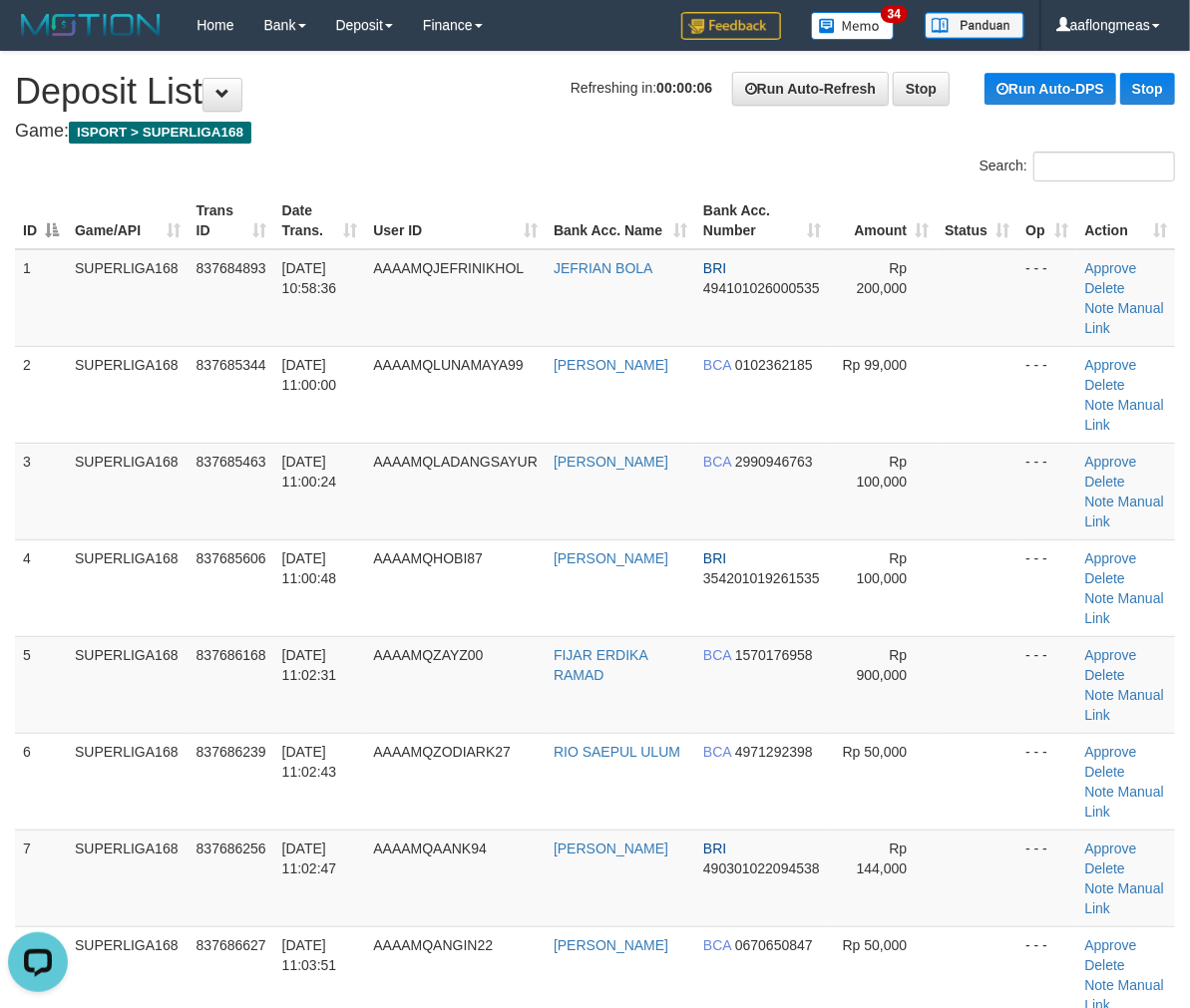 drag, startPoint x: 953, startPoint y: 560, endPoint x: 1202, endPoint y: 554, distance: 249.07228 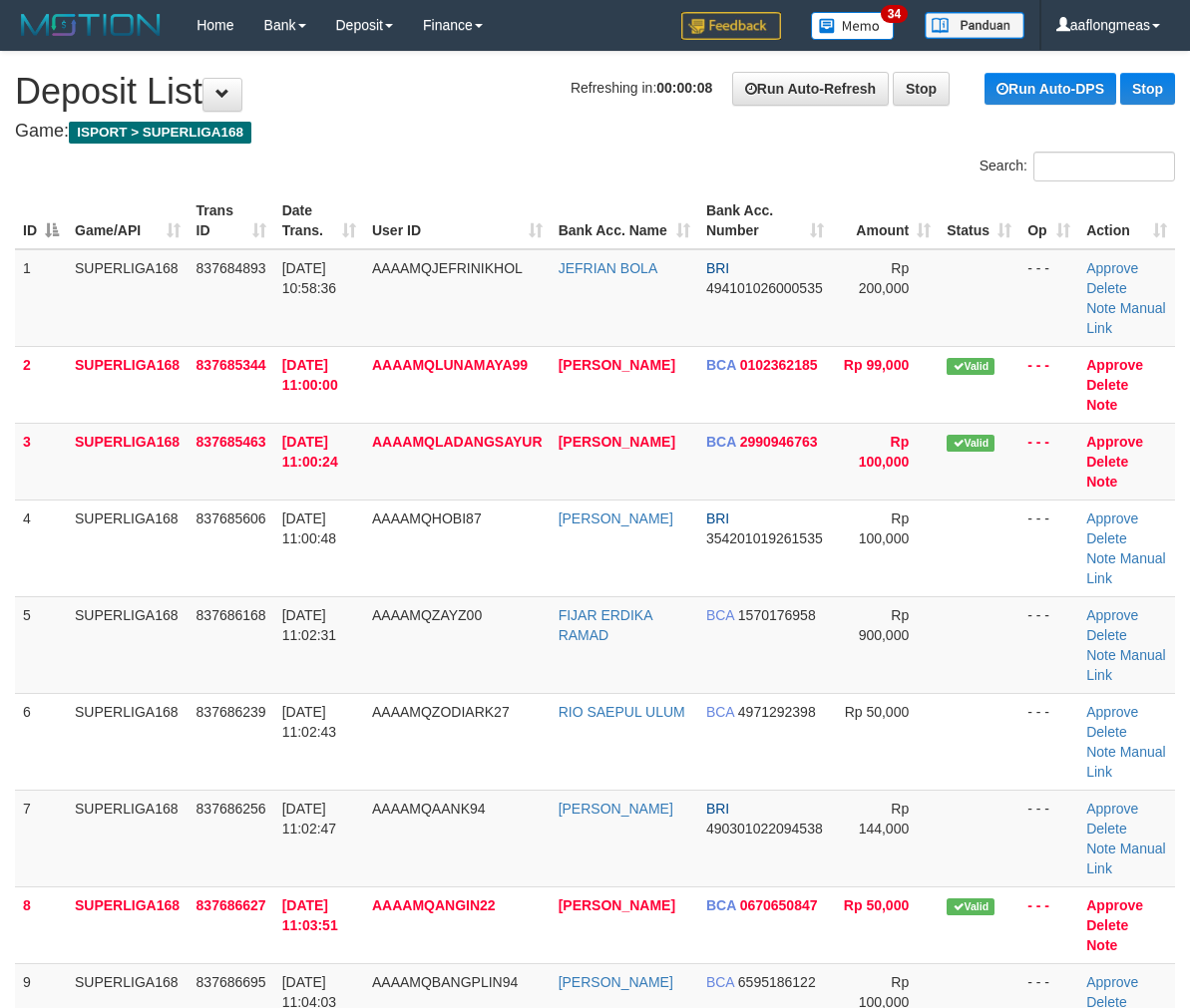 scroll, scrollTop: 0, scrollLeft: 0, axis: both 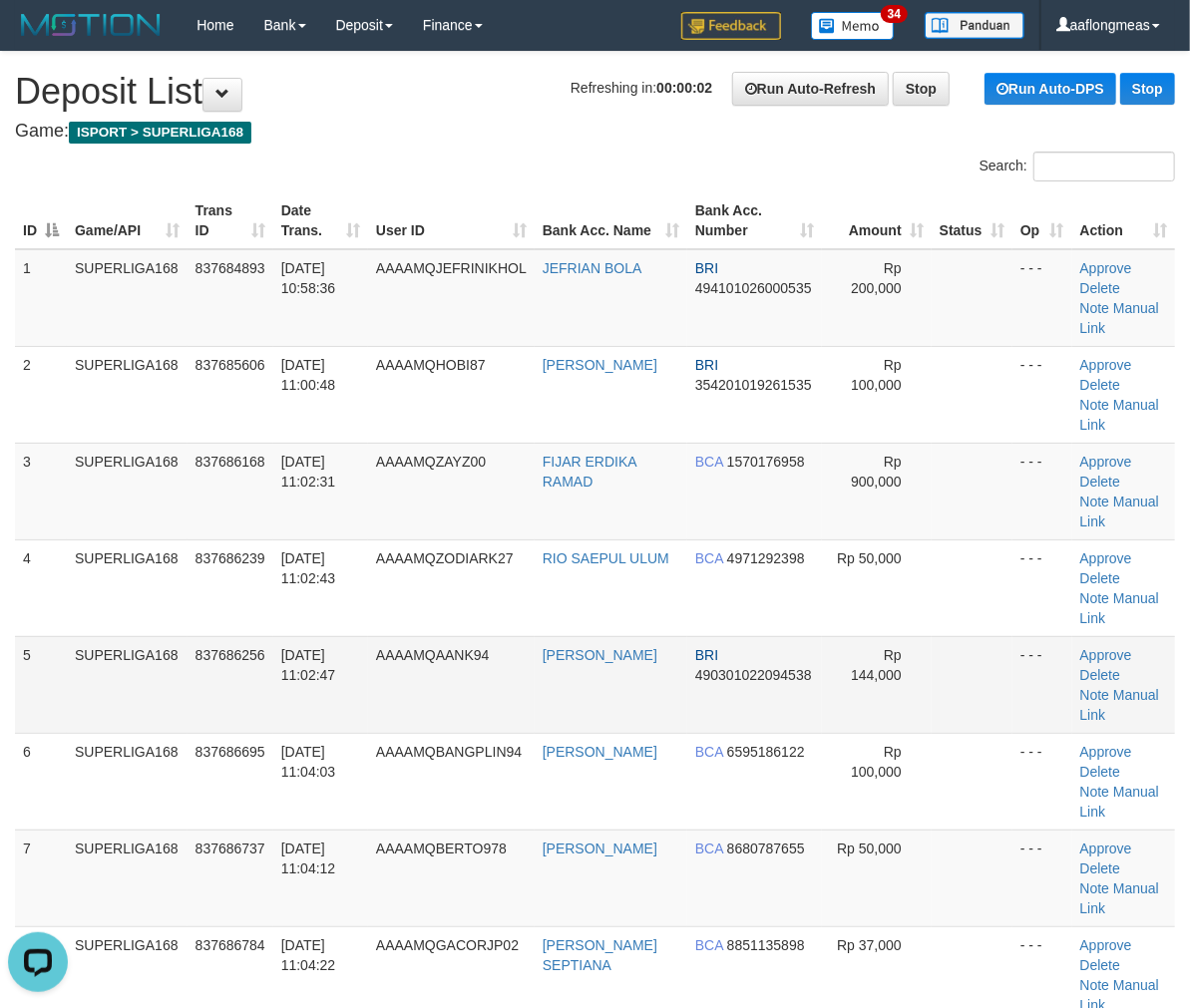 drag, startPoint x: 928, startPoint y: 620, endPoint x: 940, endPoint y: 623, distance: 12.369317 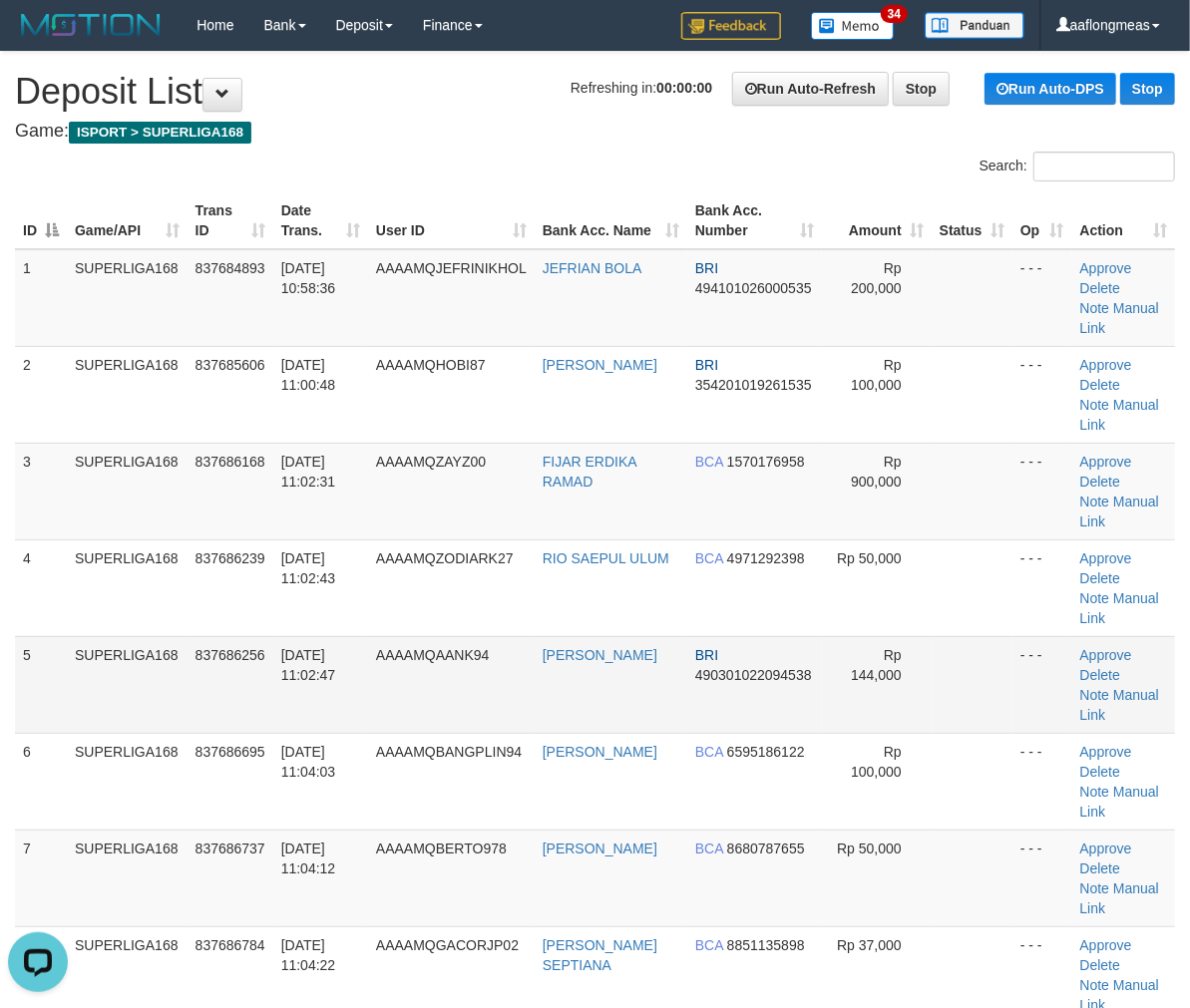 click at bounding box center (972, 684) 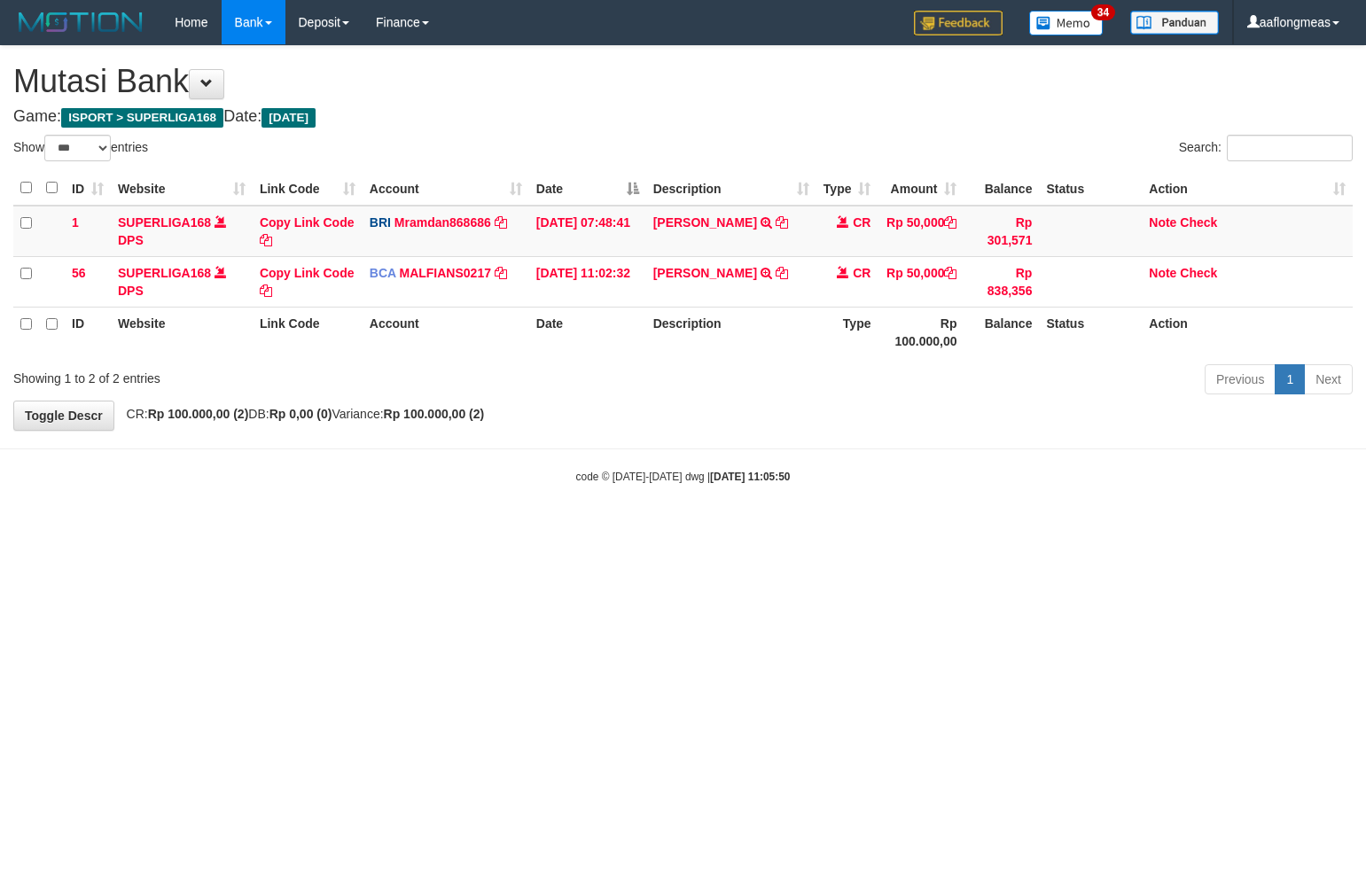 select on "***" 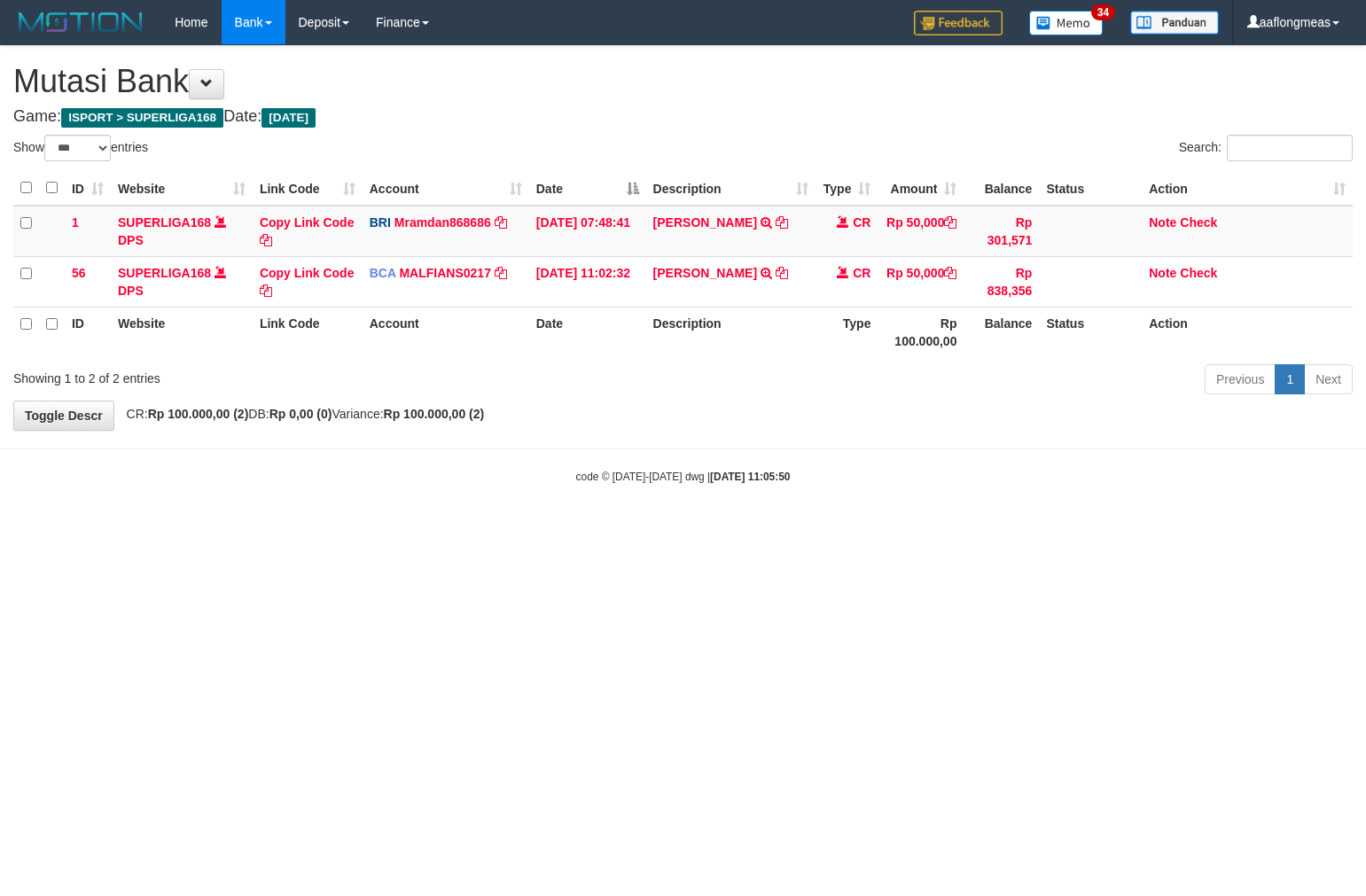 scroll, scrollTop: 0, scrollLeft: 0, axis: both 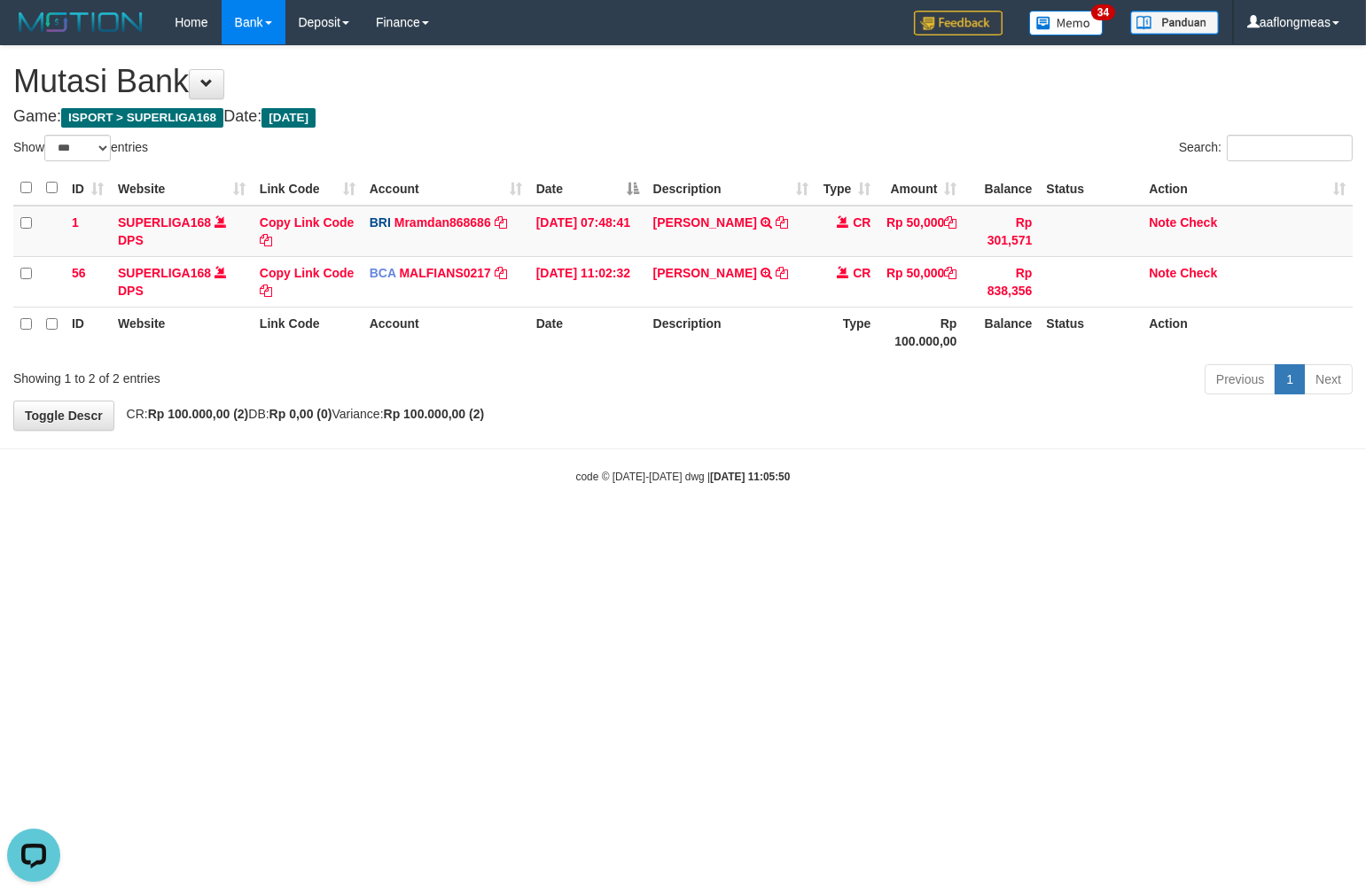 click on "Toggle navigation
Home
Bank
Account List
Load
By Website
Group
[ISPORT]													SUPERLIGA168
By Load Group (DPS)" at bounding box center [683, 264] 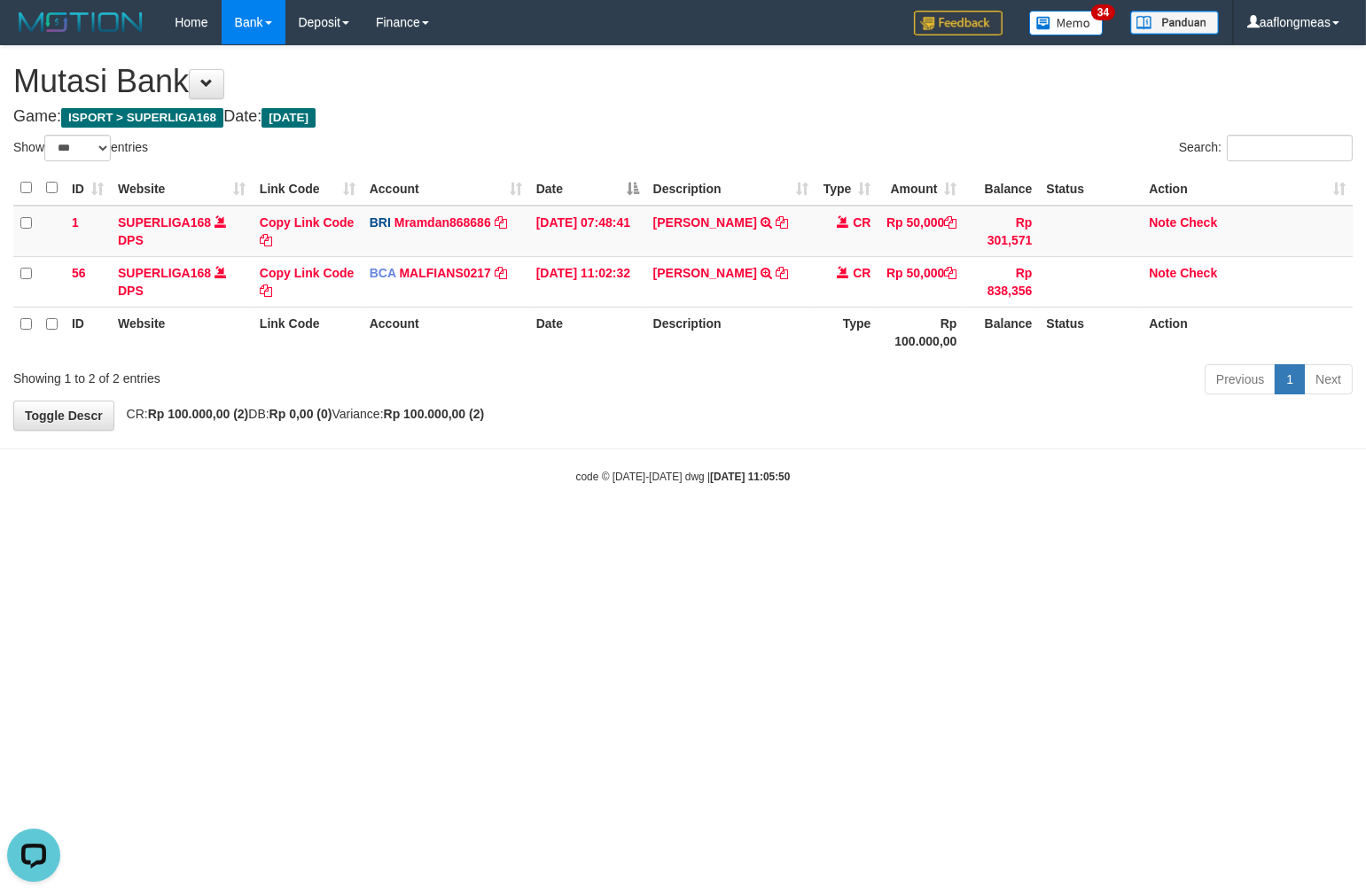 click on "Toggle navigation
Home
Bank
Account List
Load
By Website
Group
[ISPORT]													SUPERLIGA168
By Load Group (DPS)
34" at bounding box center (683, 264) 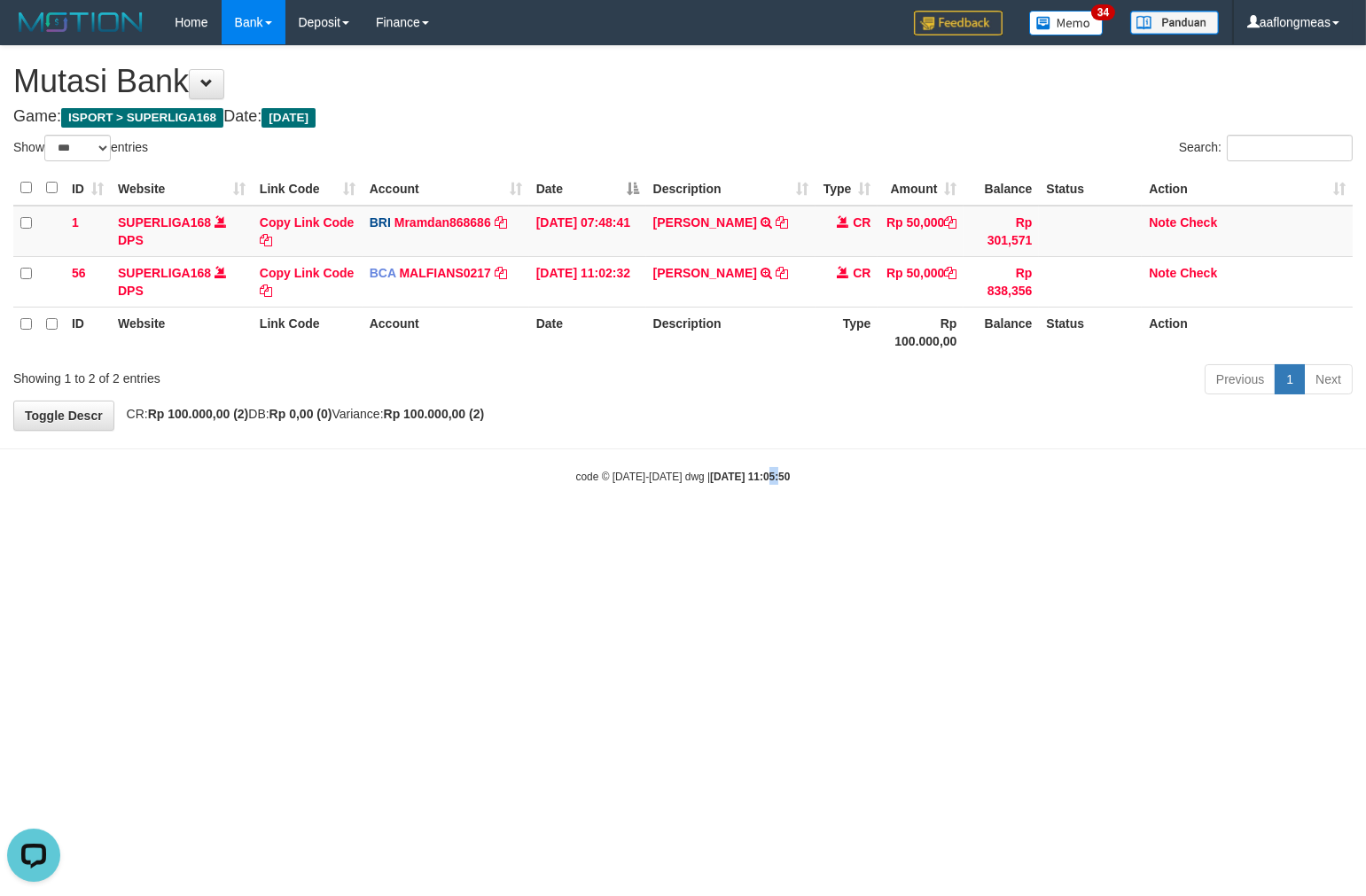 click on "Toggle navigation
Home
Bank
Account List
Load
By Website
Group
[ISPORT]													SUPERLIGA168
By Load Group (DPS)" at bounding box center (683, 264) 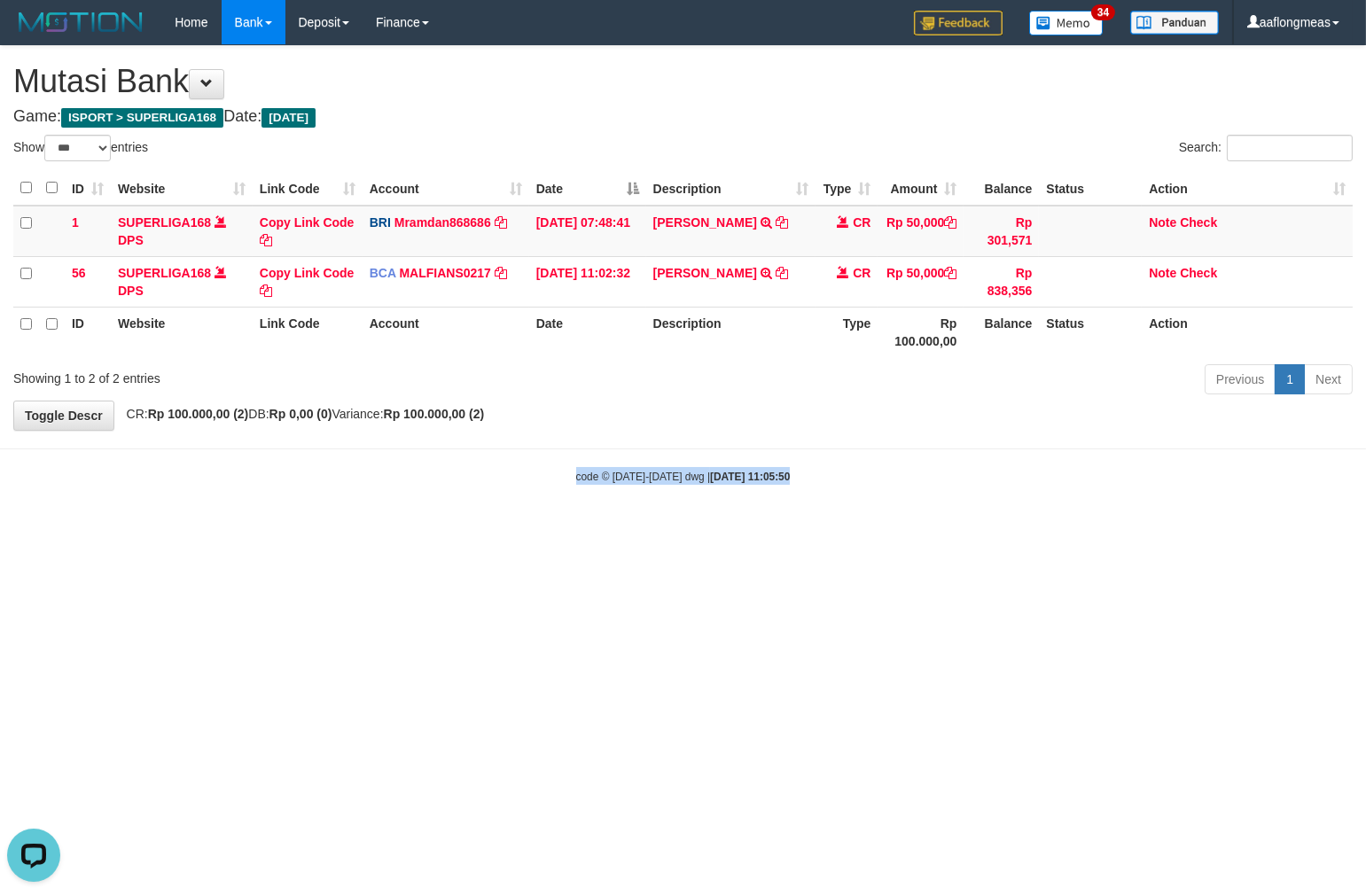 click on "Toggle navigation
Home
Bank
Account List
Load
By Website
Group
[ISPORT]													SUPERLIGA168
By Load Group (DPS)" at bounding box center (683, 264) 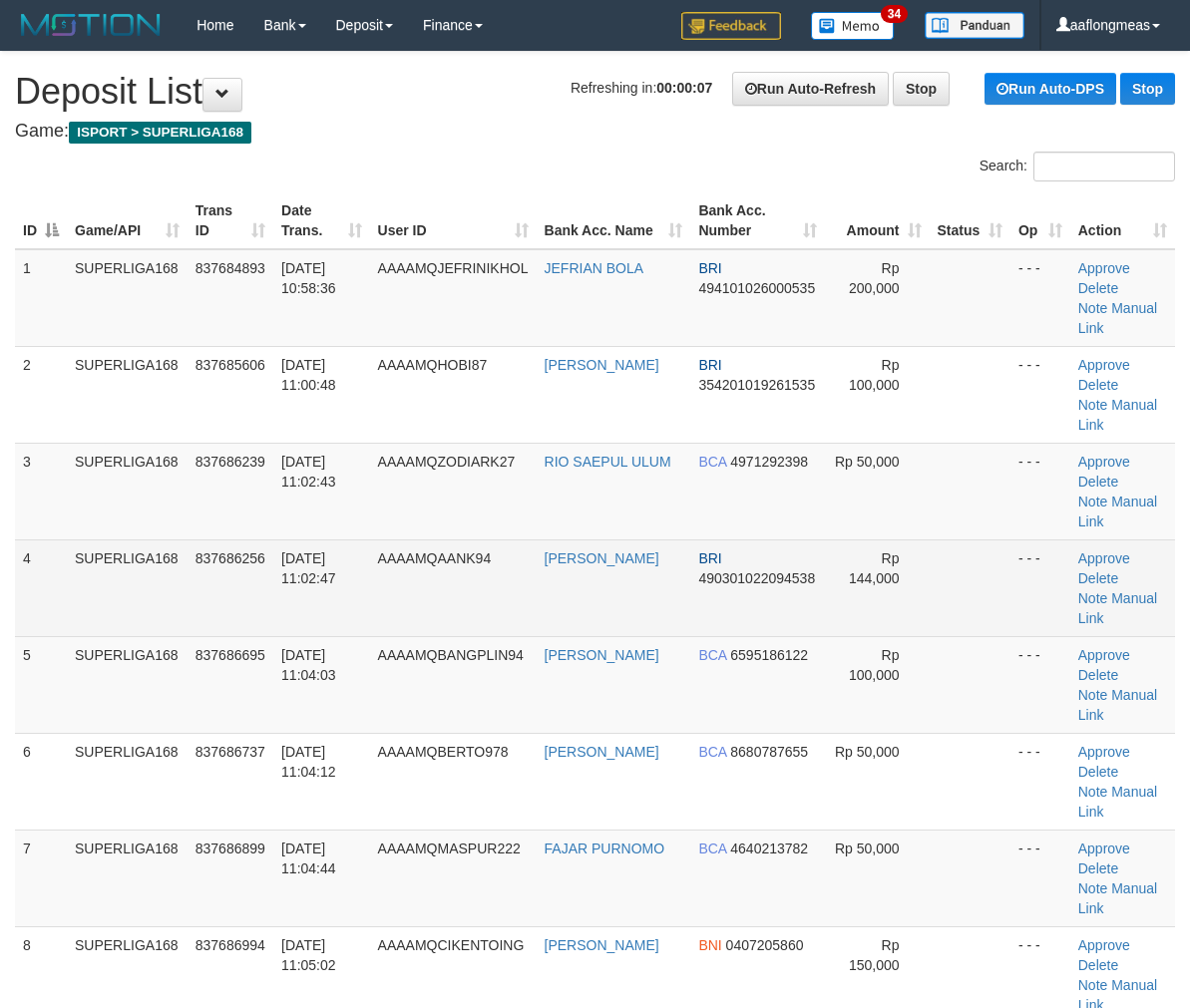 scroll, scrollTop: 0, scrollLeft: 0, axis: both 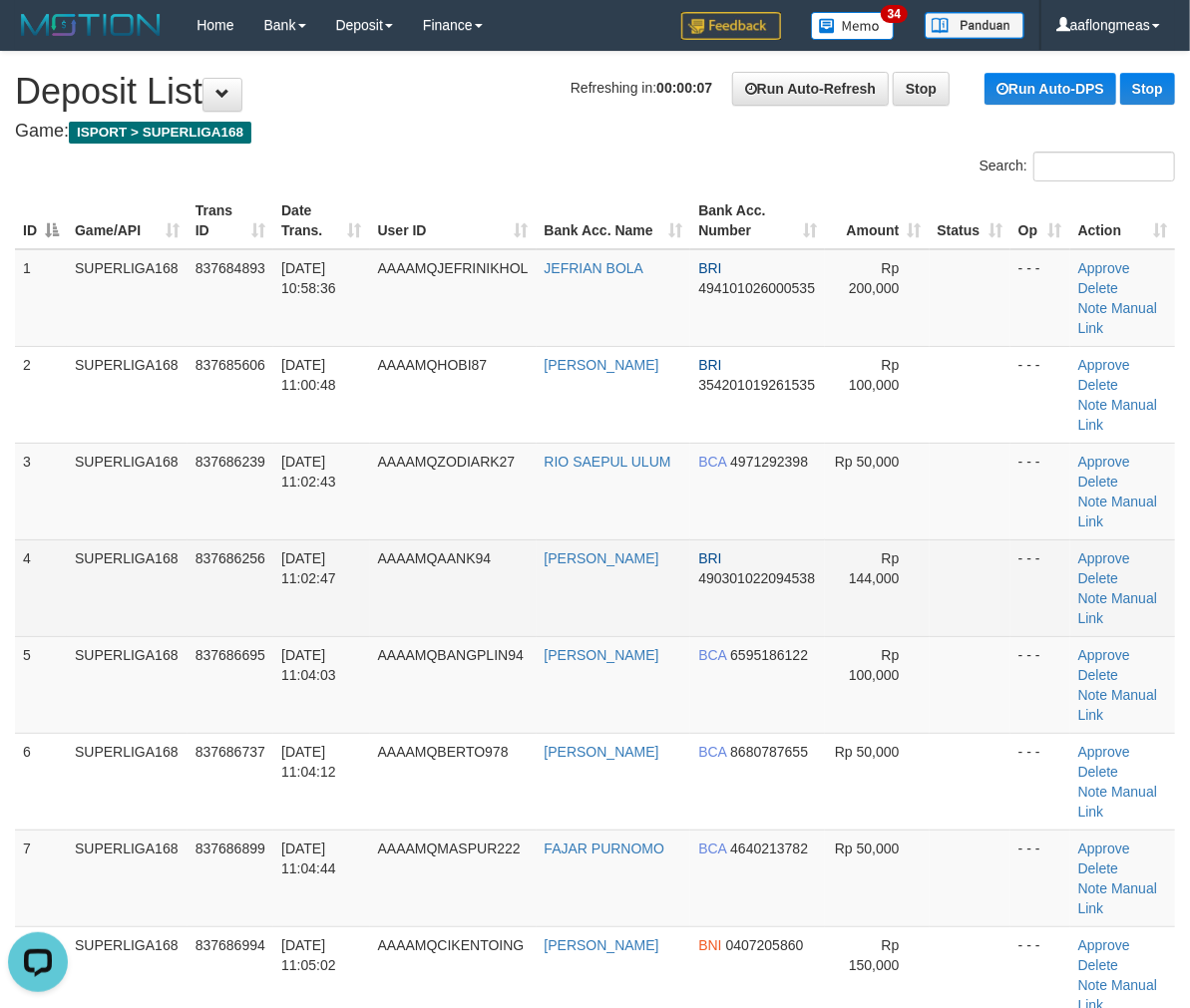 click at bounding box center [970, 587] 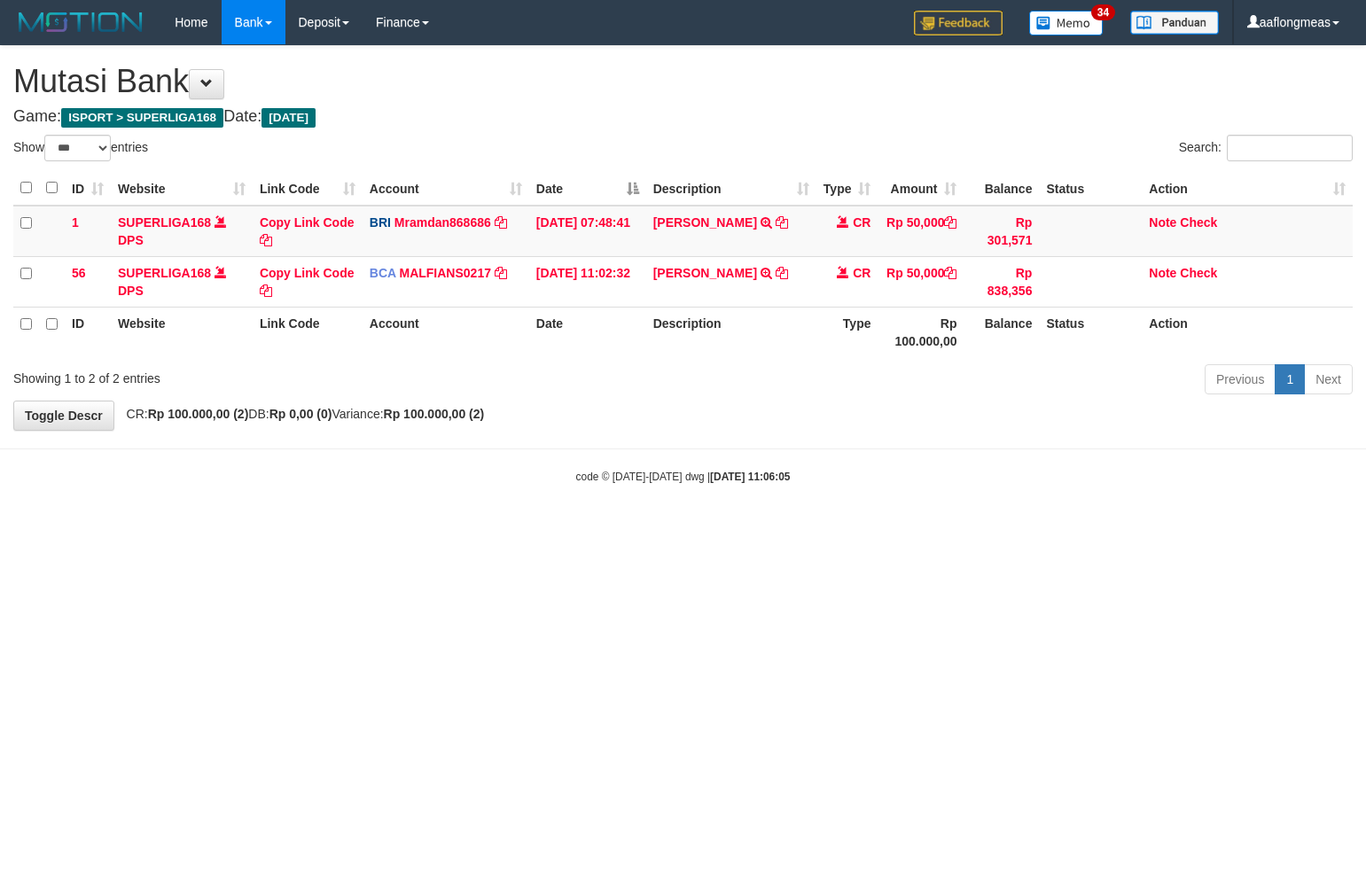 select on "***" 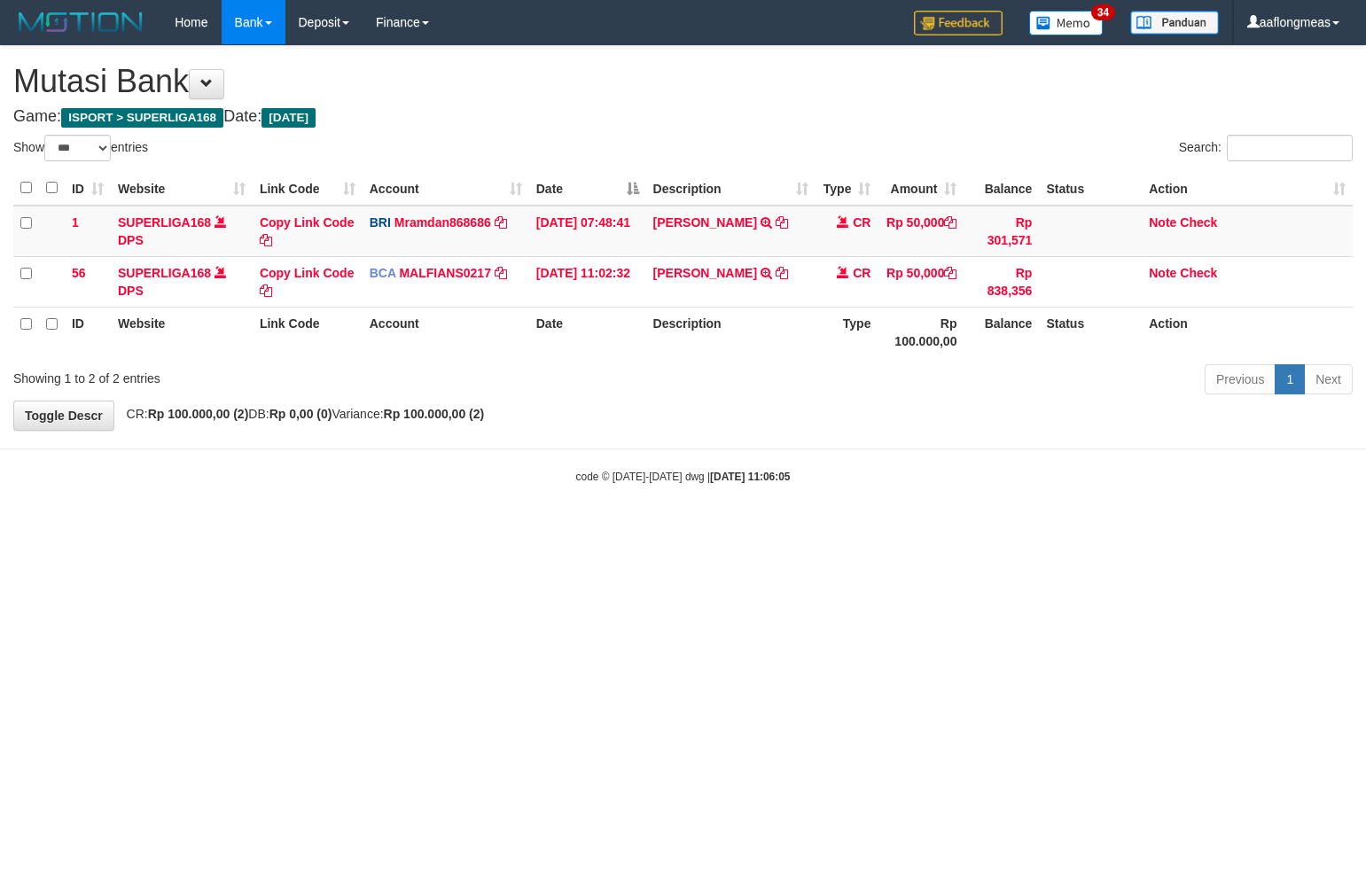 scroll, scrollTop: 0, scrollLeft: 0, axis: both 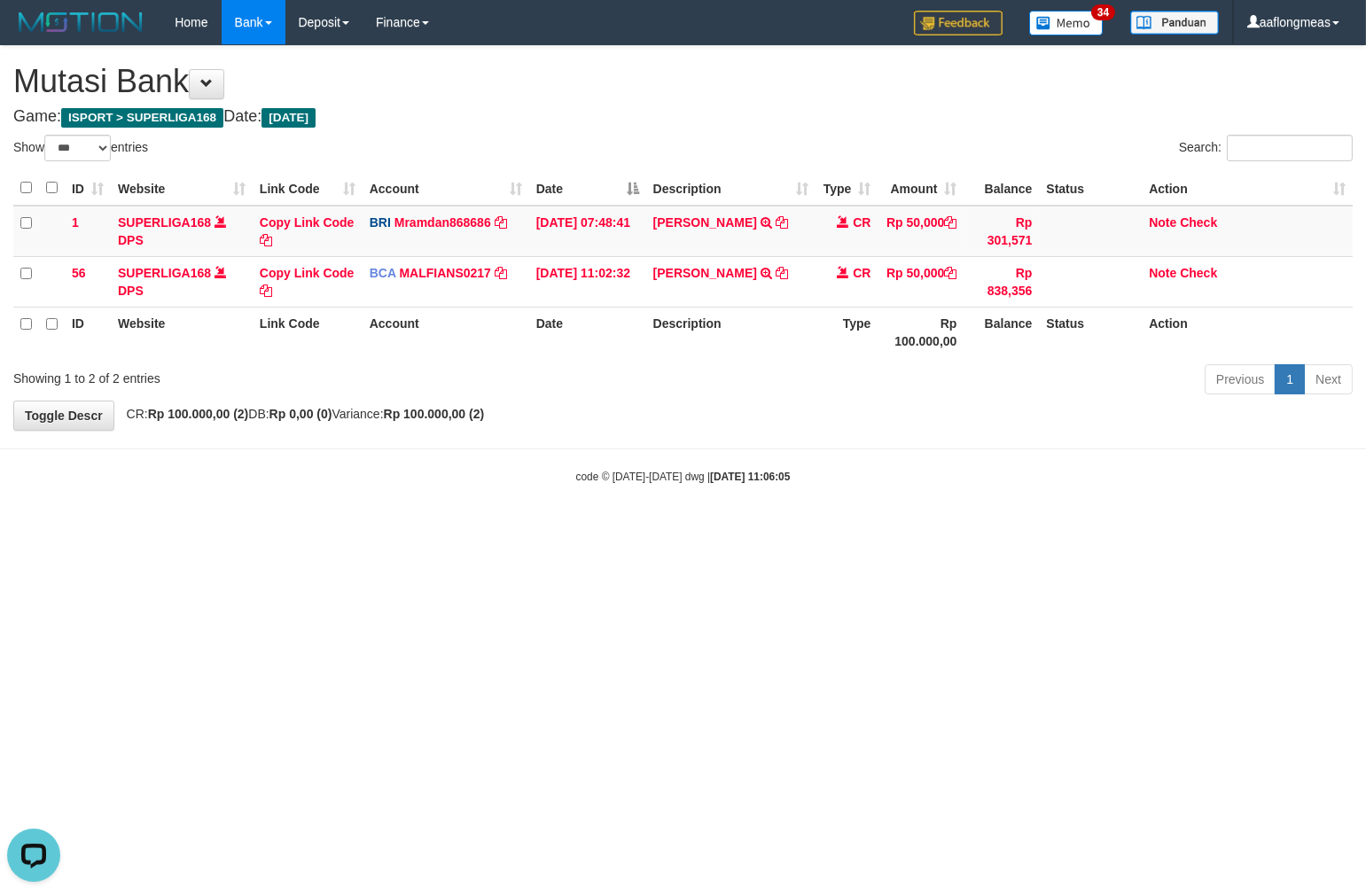 click on "Toggle navigation
Home
Bank
Account List
Load
By Website
Group
[ISPORT]													SUPERLIGA168
By Load Group (DPS)" at bounding box center [683, 264] 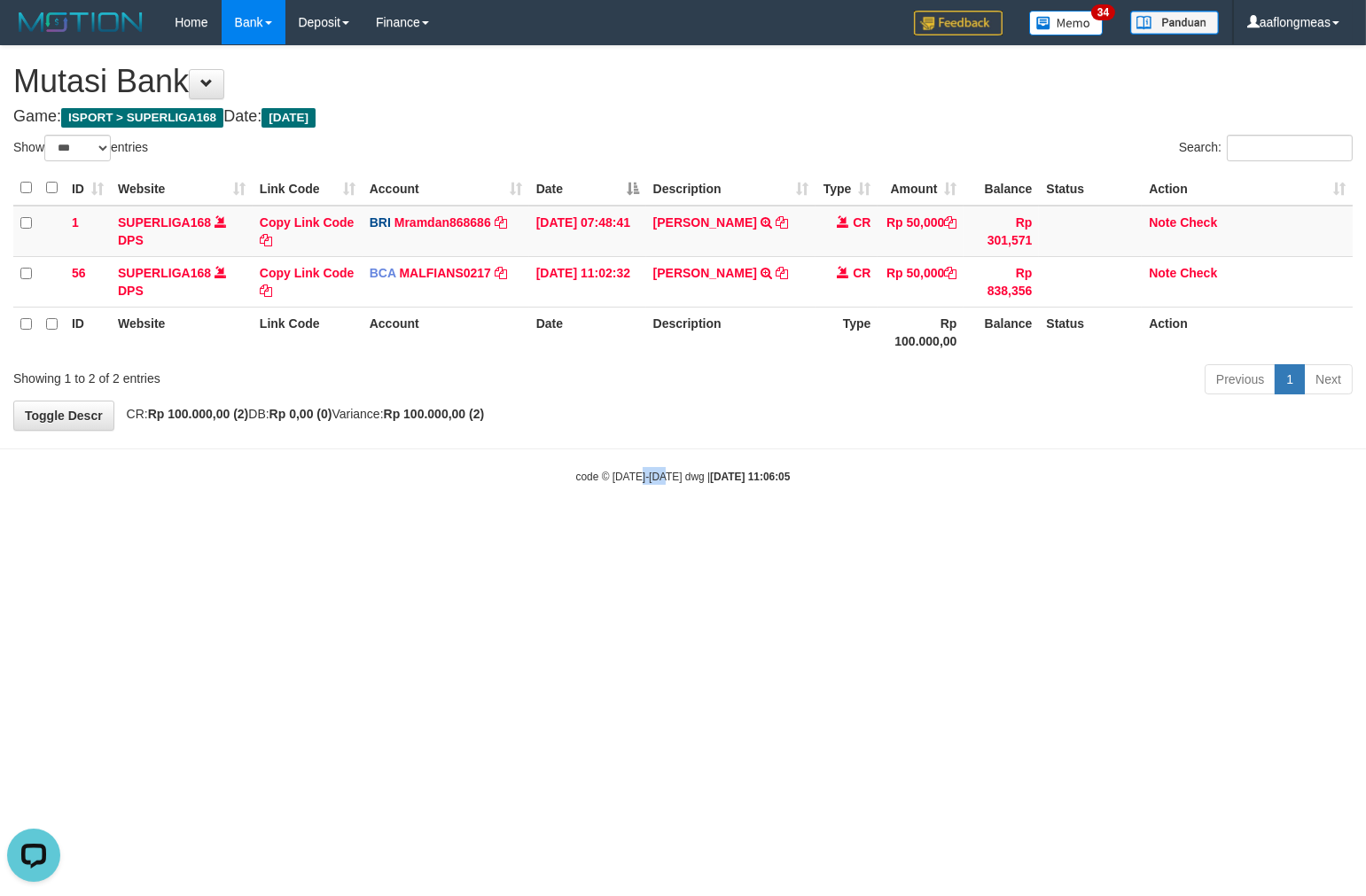 click on "Toggle navigation
Home
Bank
Account List
Load
By Website
Group
[ISPORT]													SUPERLIGA168
By Load Group (DPS)" at bounding box center [683, 264] 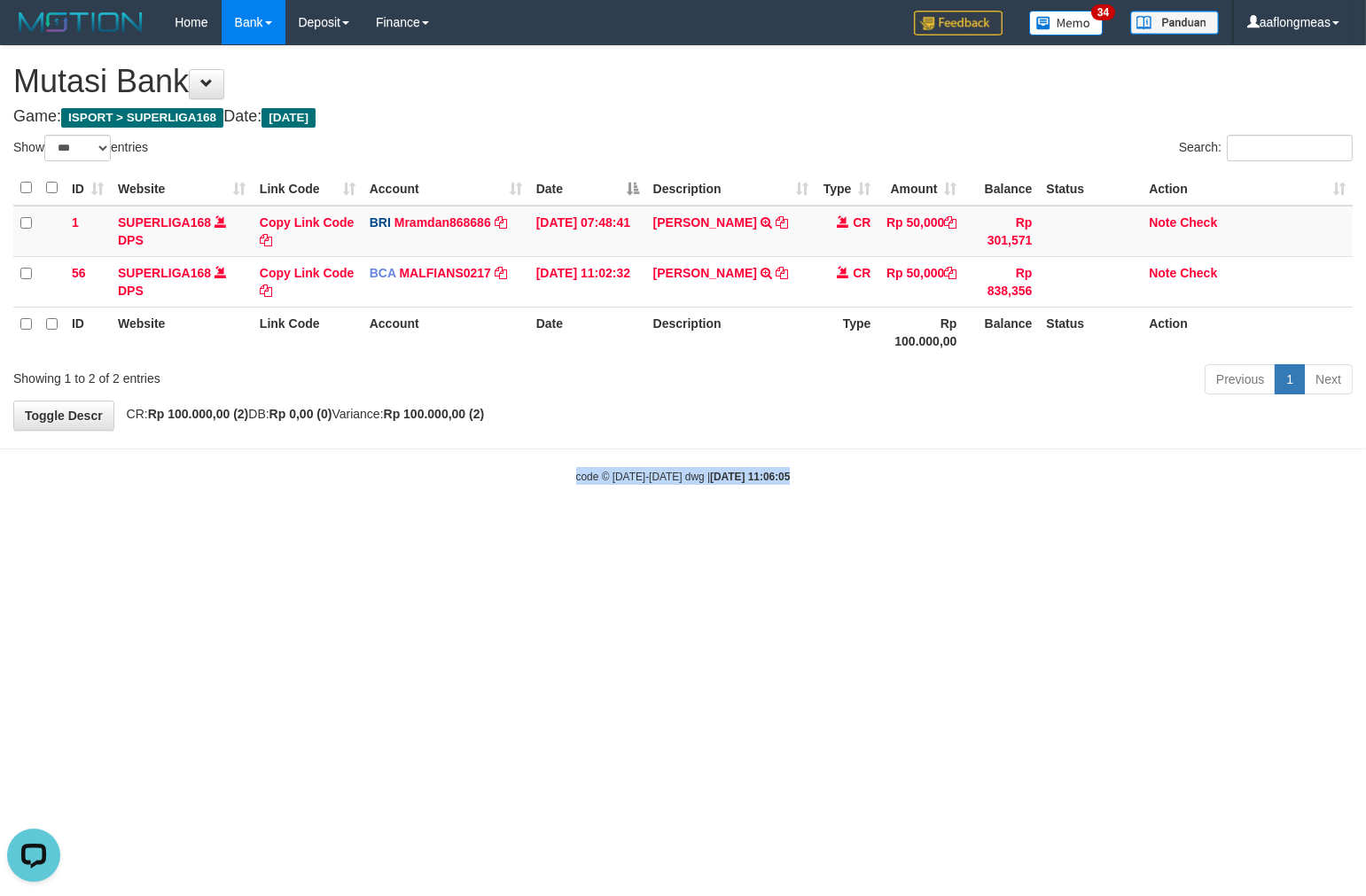 click on "Toggle navigation
Home
Bank
Account List
Load
By Website
Group
[ISPORT]													SUPERLIGA168
By Load Group (DPS)" at bounding box center [683, 264] 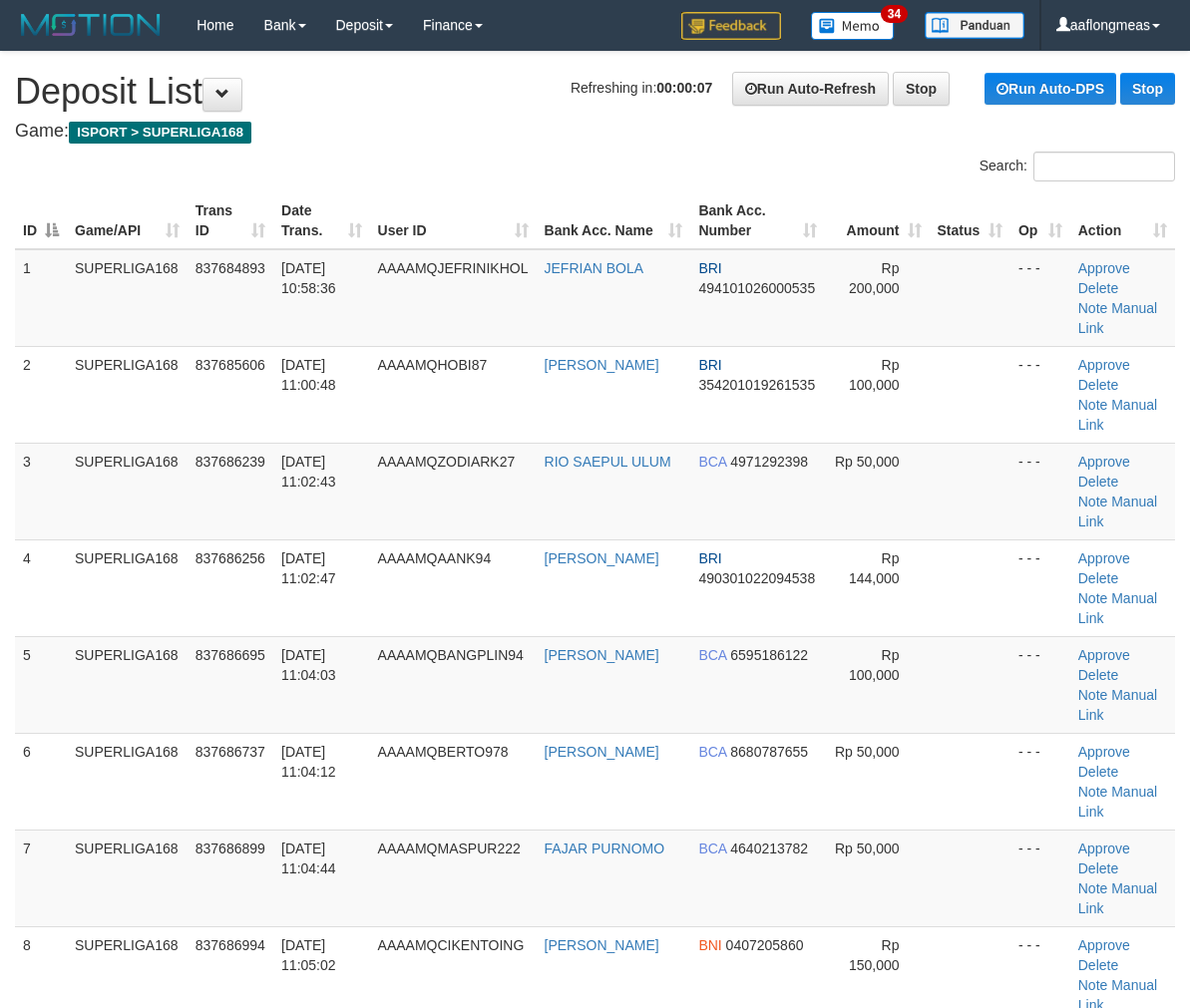scroll, scrollTop: 0, scrollLeft: 0, axis: both 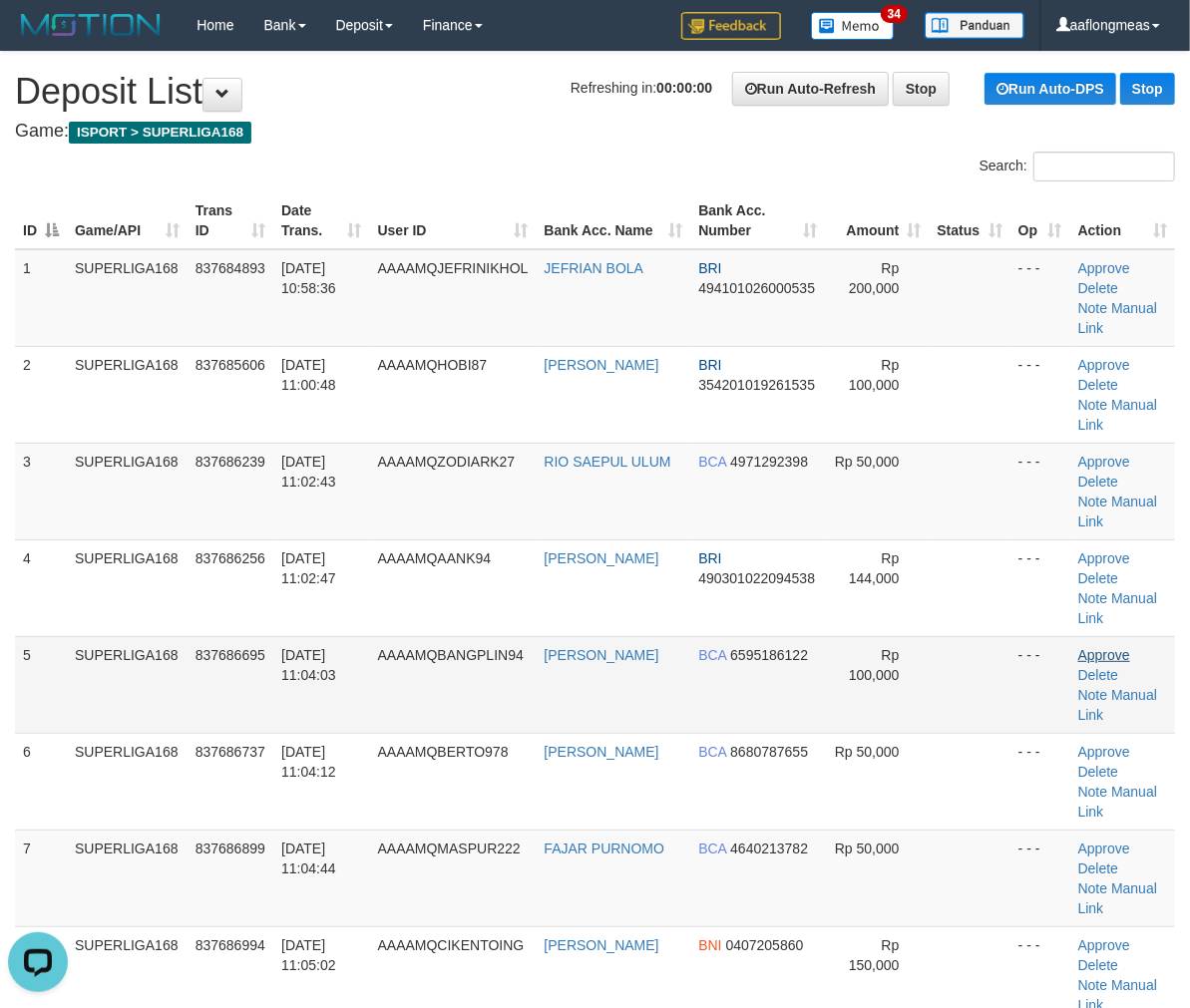 drag, startPoint x: 964, startPoint y: 583, endPoint x: 1099, endPoint y: 578, distance: 135.09256 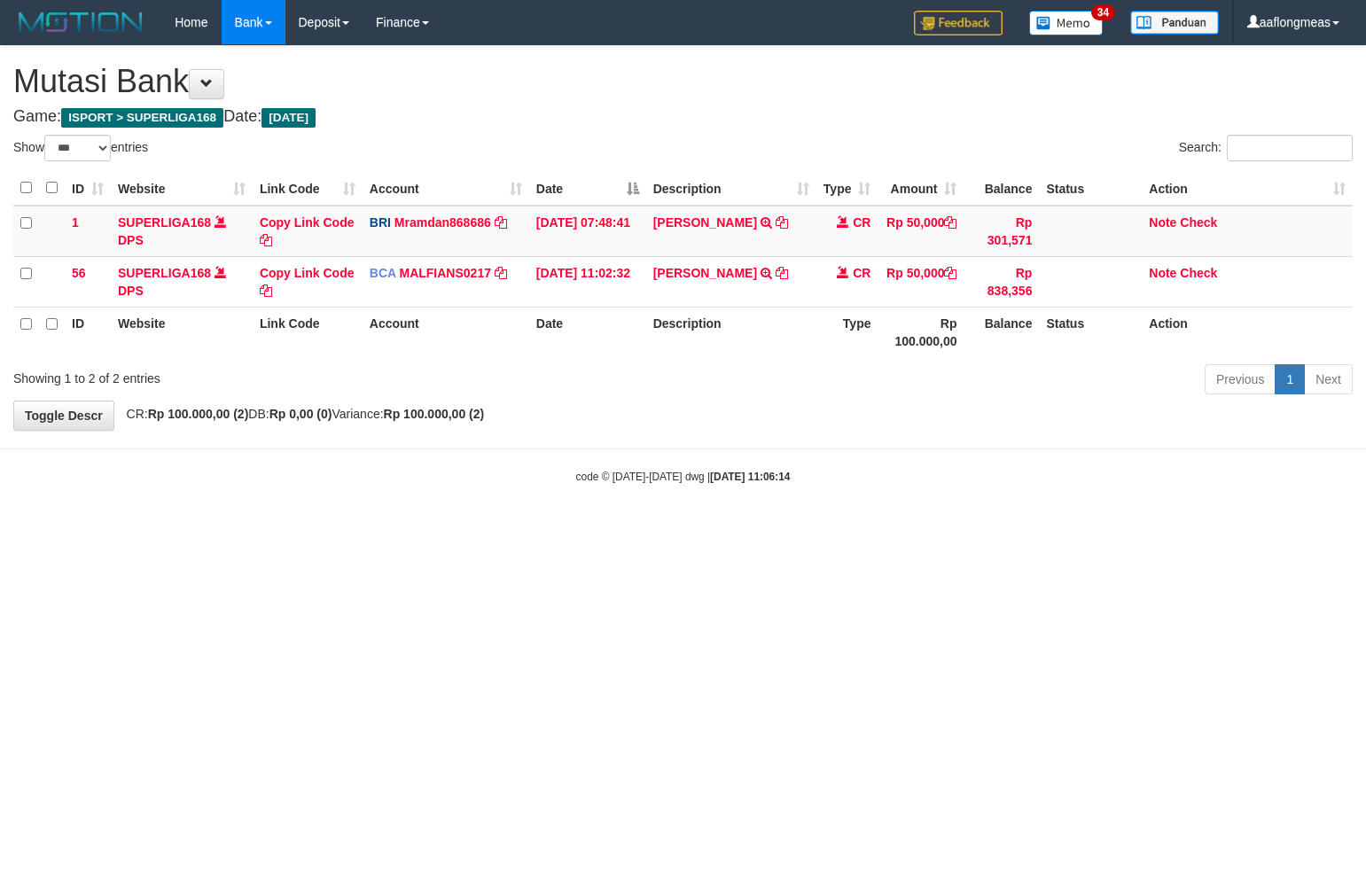 select on "***" 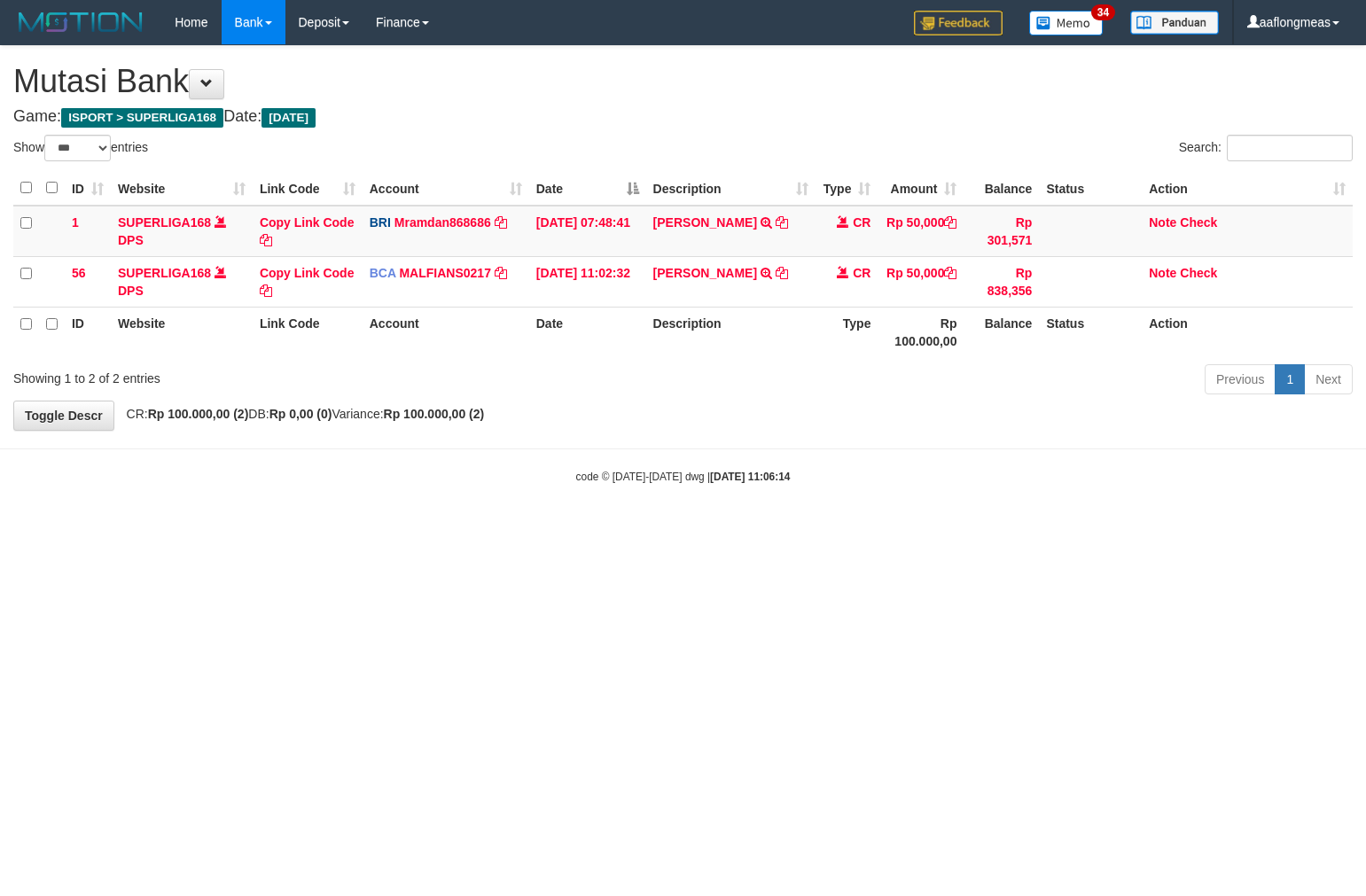 scroll, scrollTop: 0, scrollLeft: 0, axis: both 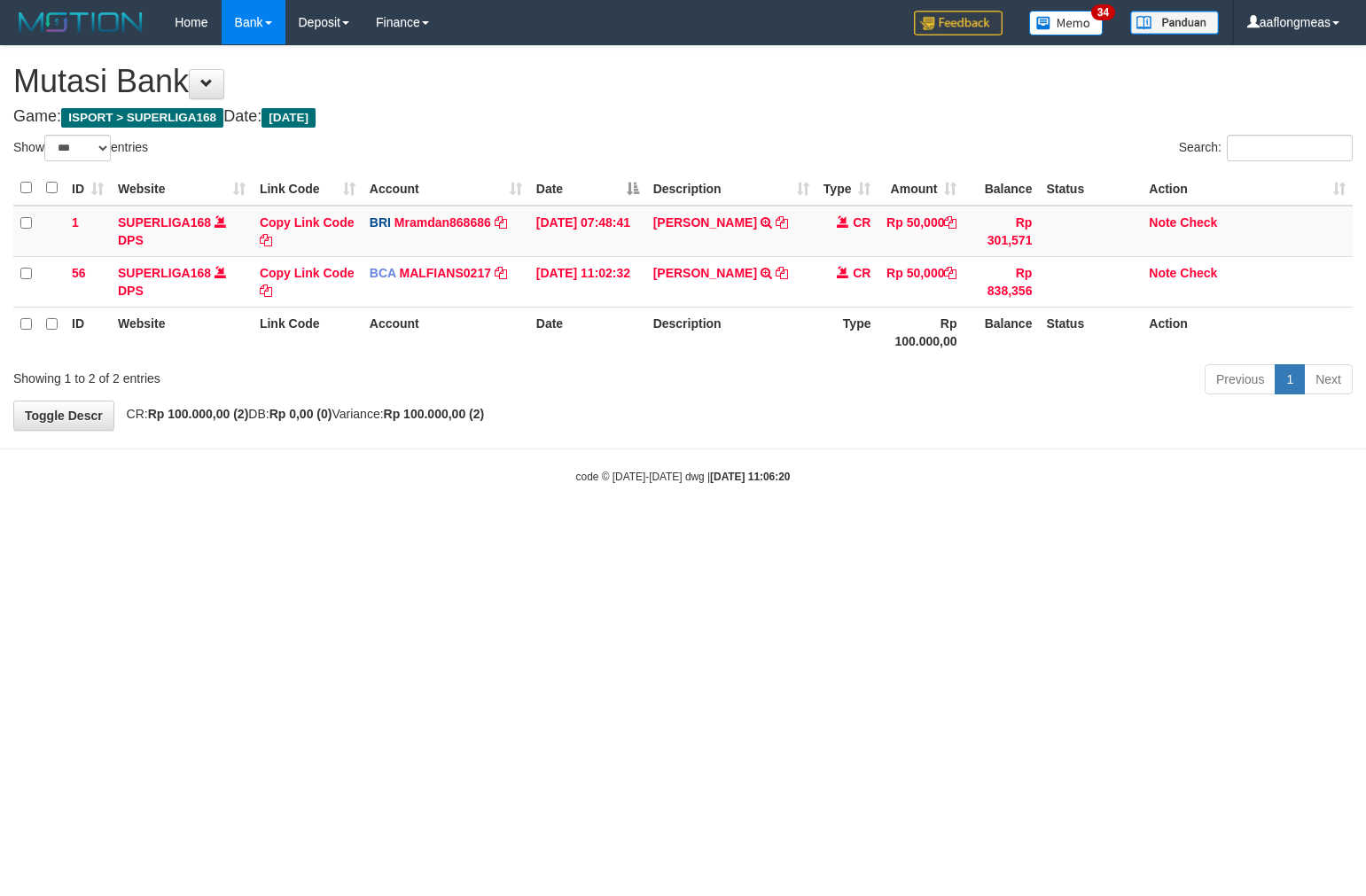 select on "***" 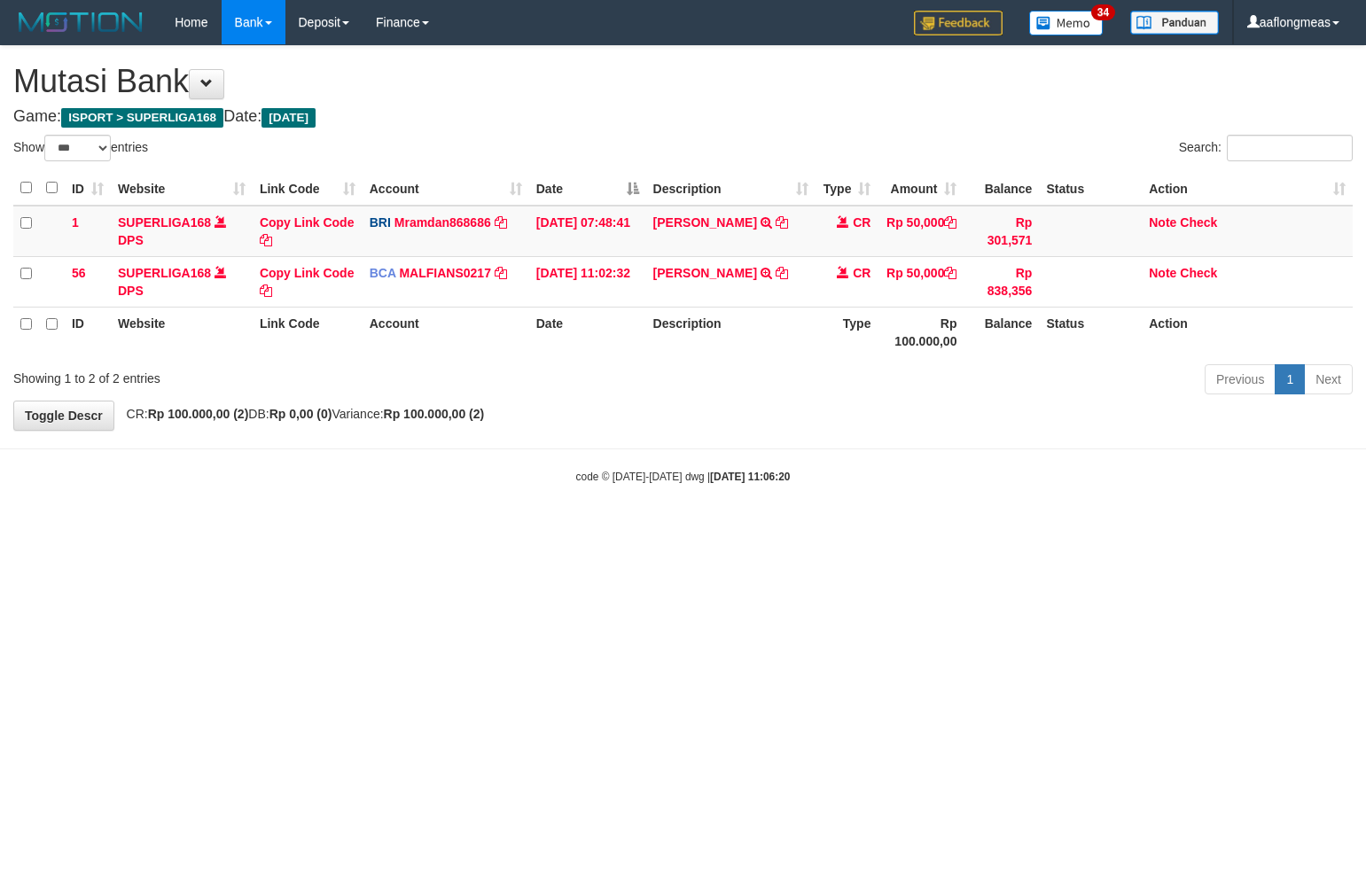 scroll, scrollTop: 0, scrollLeft: 0, axis: both 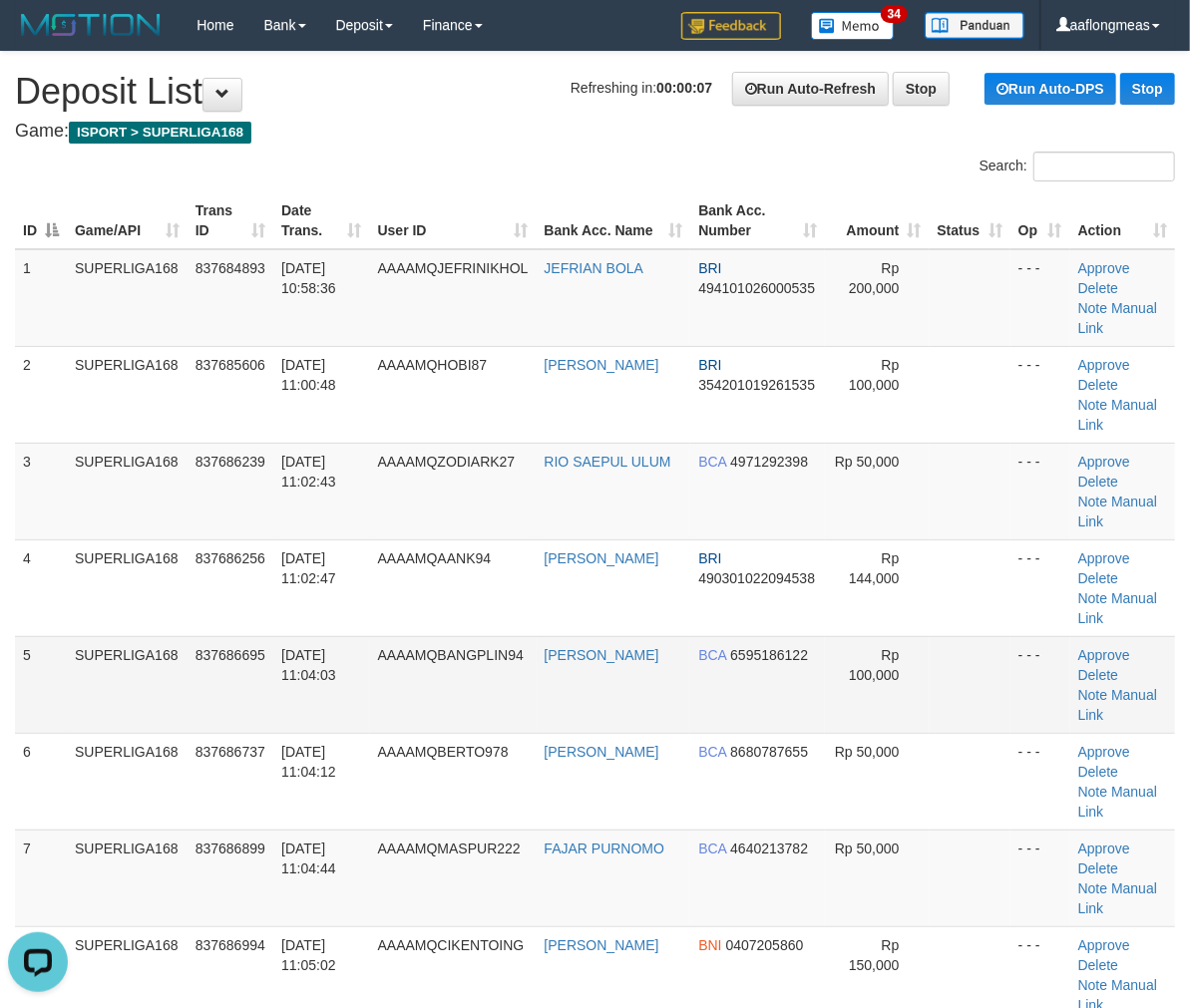 drag, startPoint x: 918, startPoint y: 608, endPoint x: 1205, endPoint y: 609, distance: 287.00174 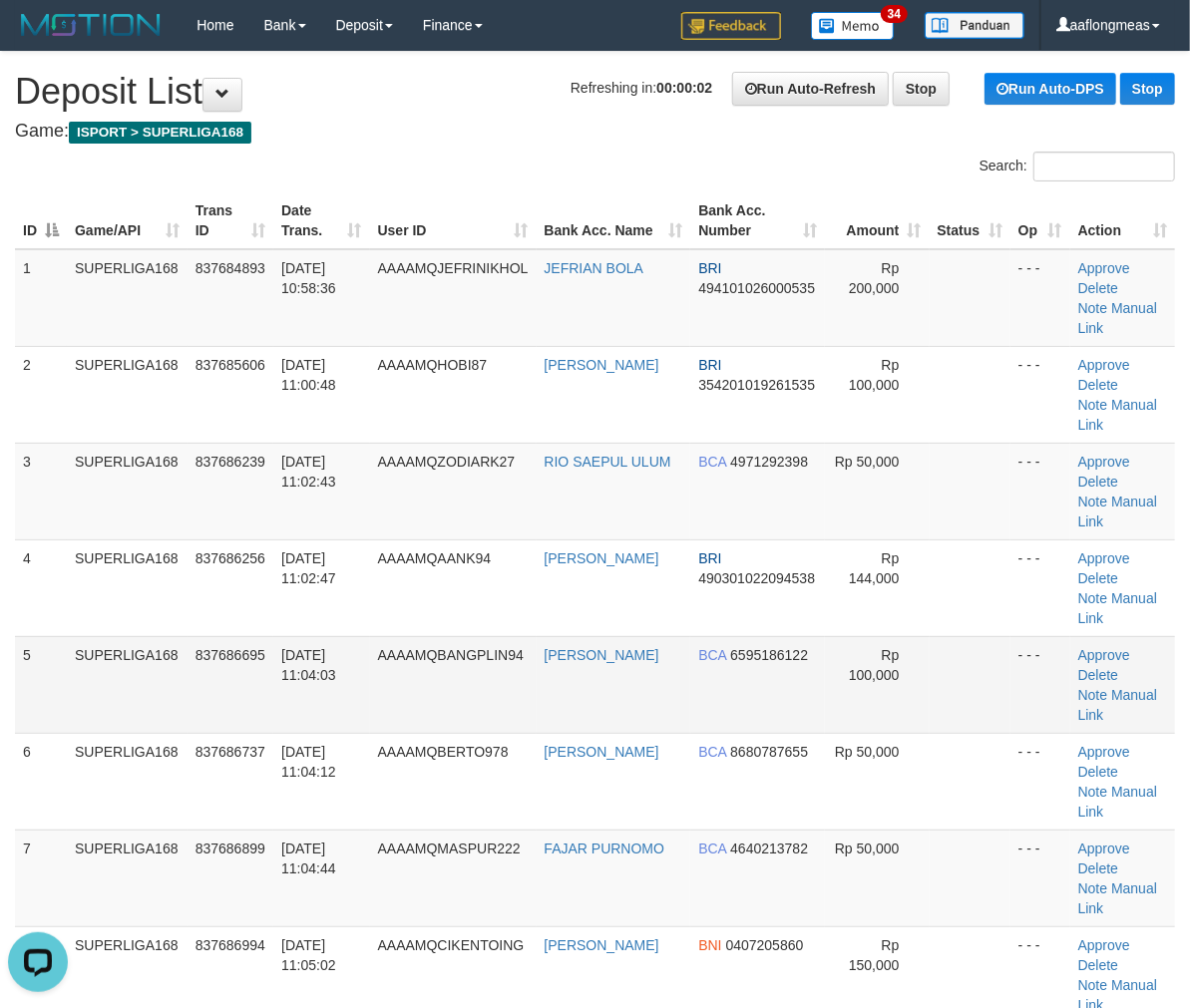 drag, startPoint x: 843, startPoint y: 604, endPoint x: 1204, endPoint y: 623, distance: 361.4997 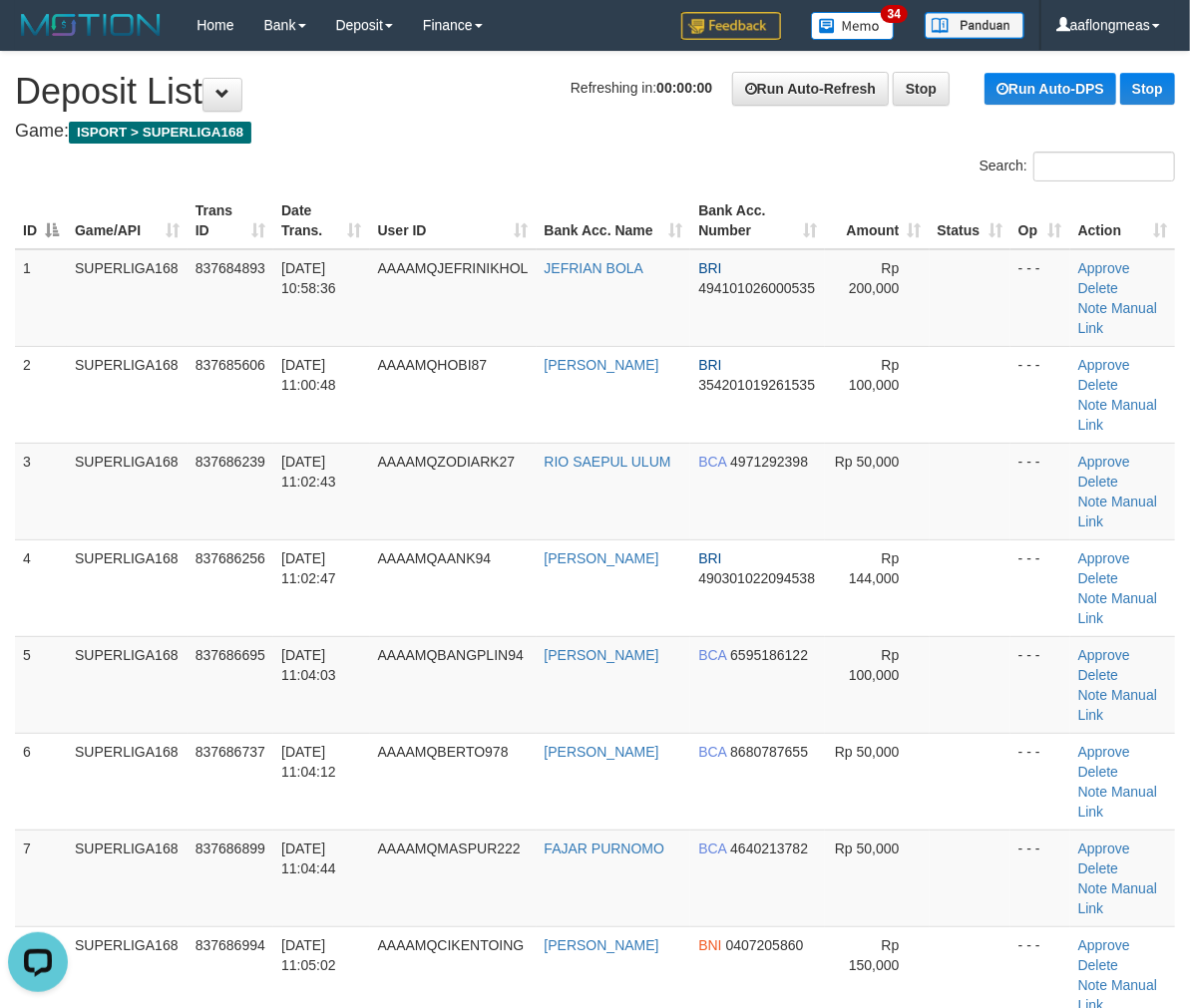 drag, startPoint x: 888, startPoint y: 620, endPoint x: 1195, endPoint y: 640, distance: 307.65078 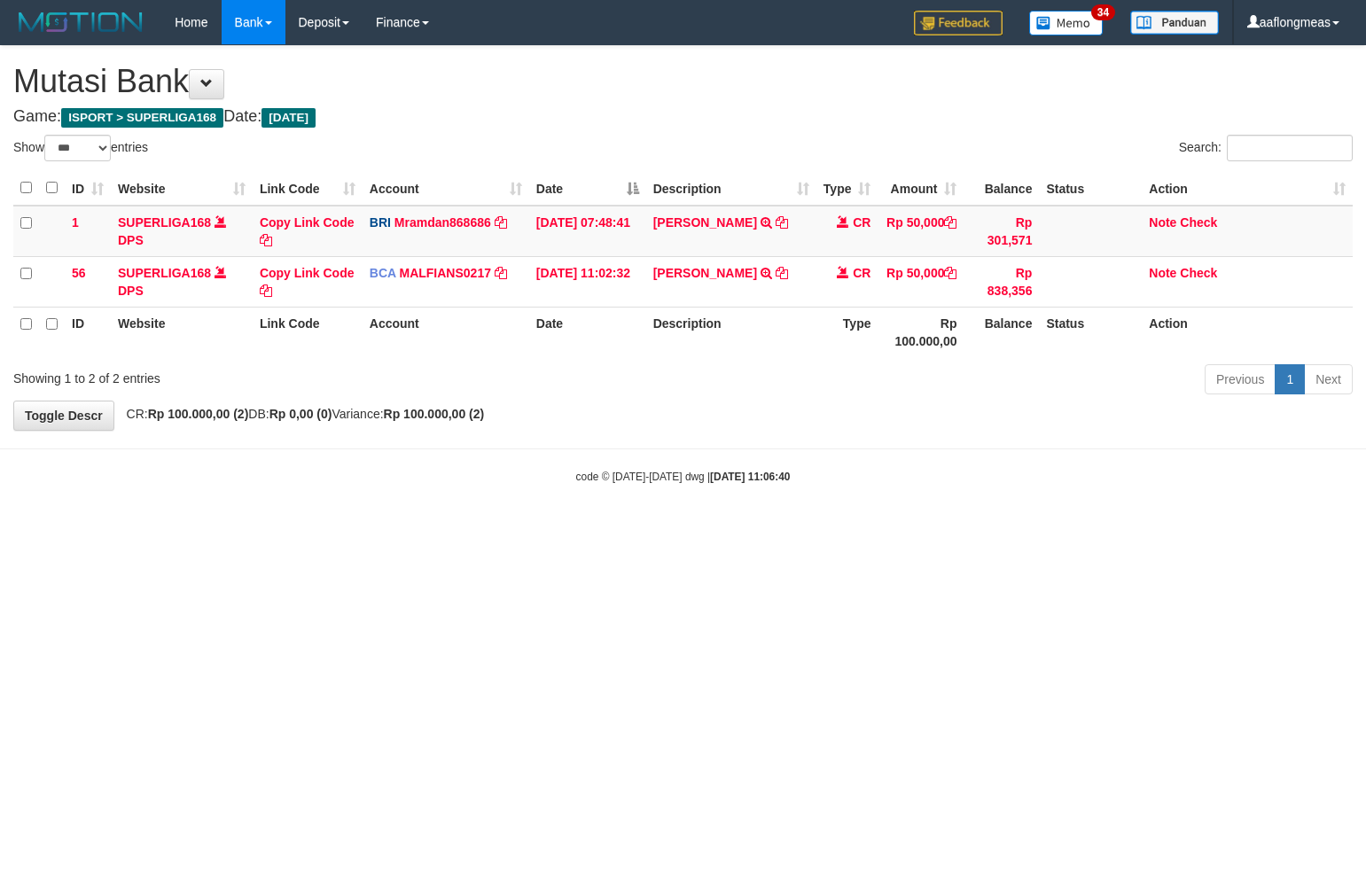 select on "***" 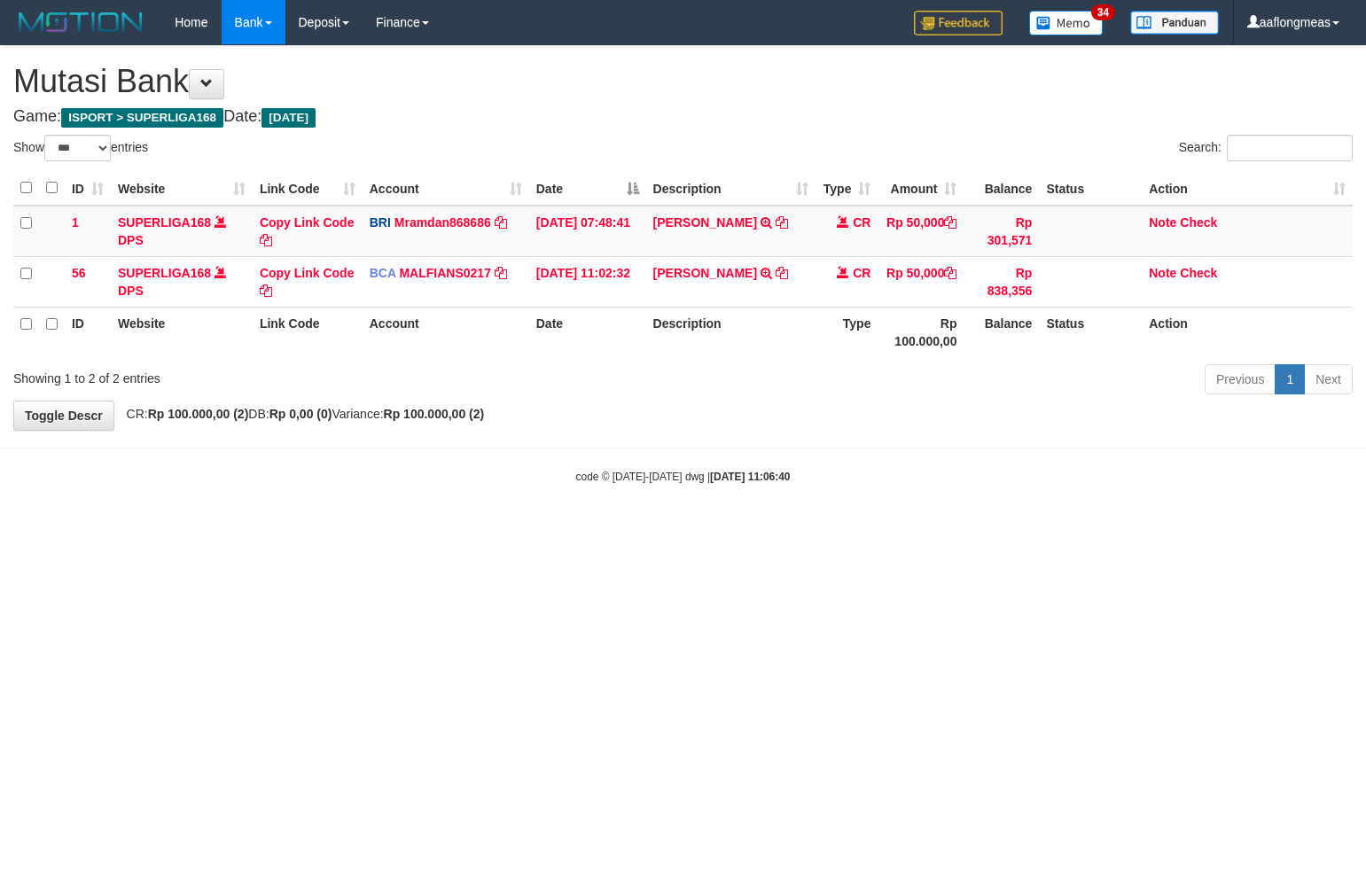 scroll, scrollTop: 0, scrollLeft: 0, axis: both 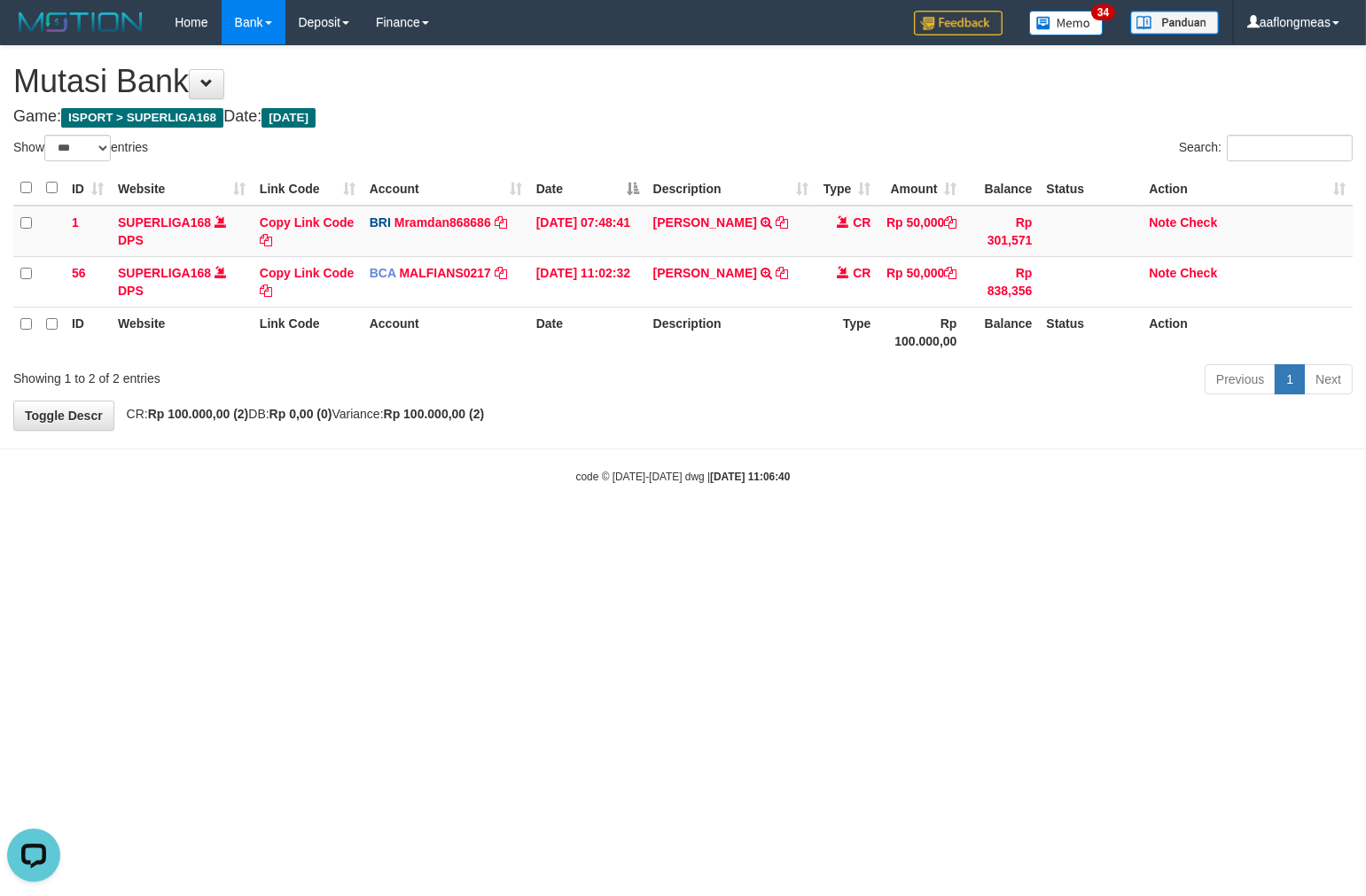 click on "Toggle navigation
Home
Bank
Account List
Load
By Website
Group
[ISPORT]													SUPERLIGA168
By Load Group (DPS)" at bounding box center (683, 264) 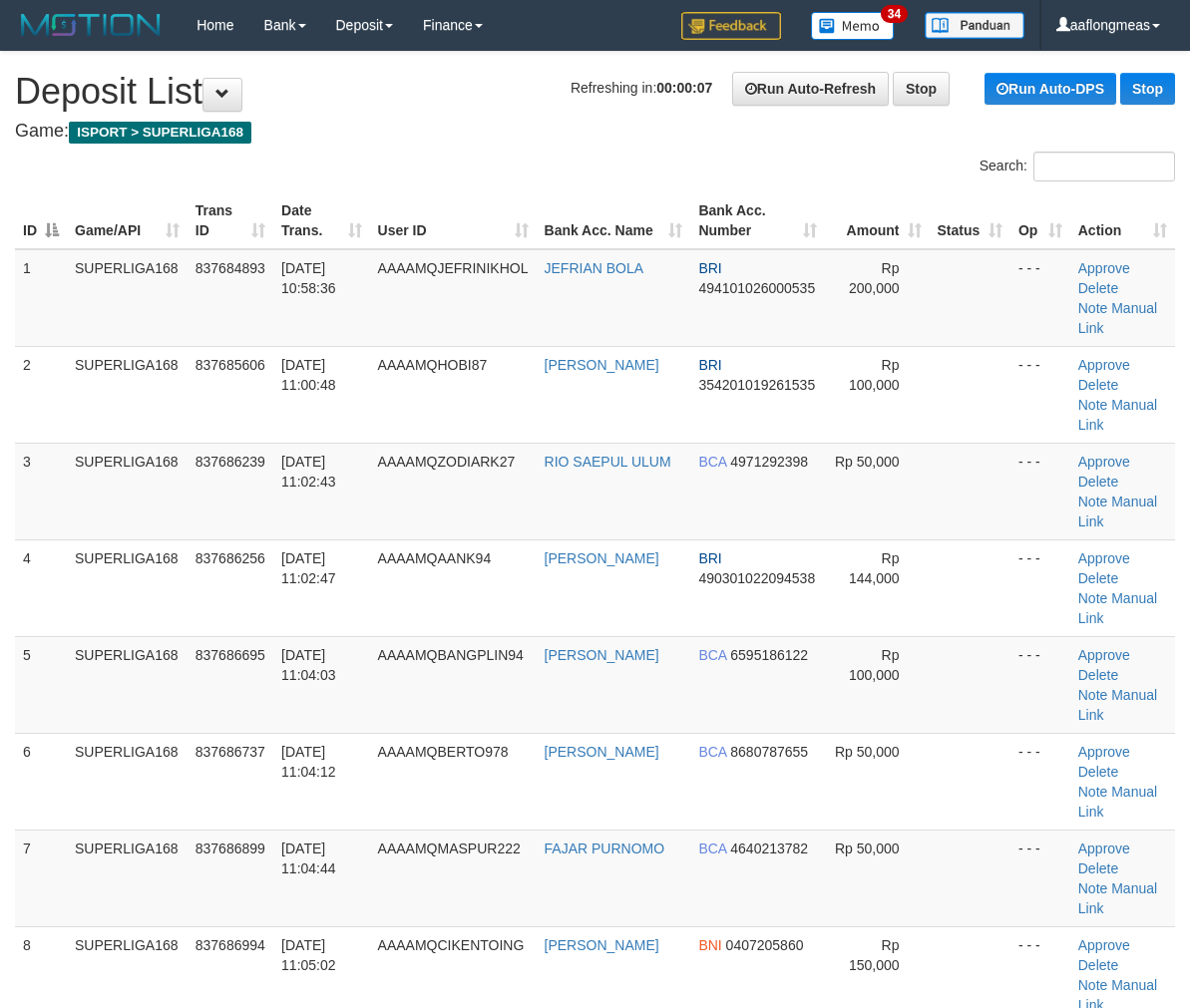 scroll, scrollTop: 0, scrollLeft: 0, axis: both 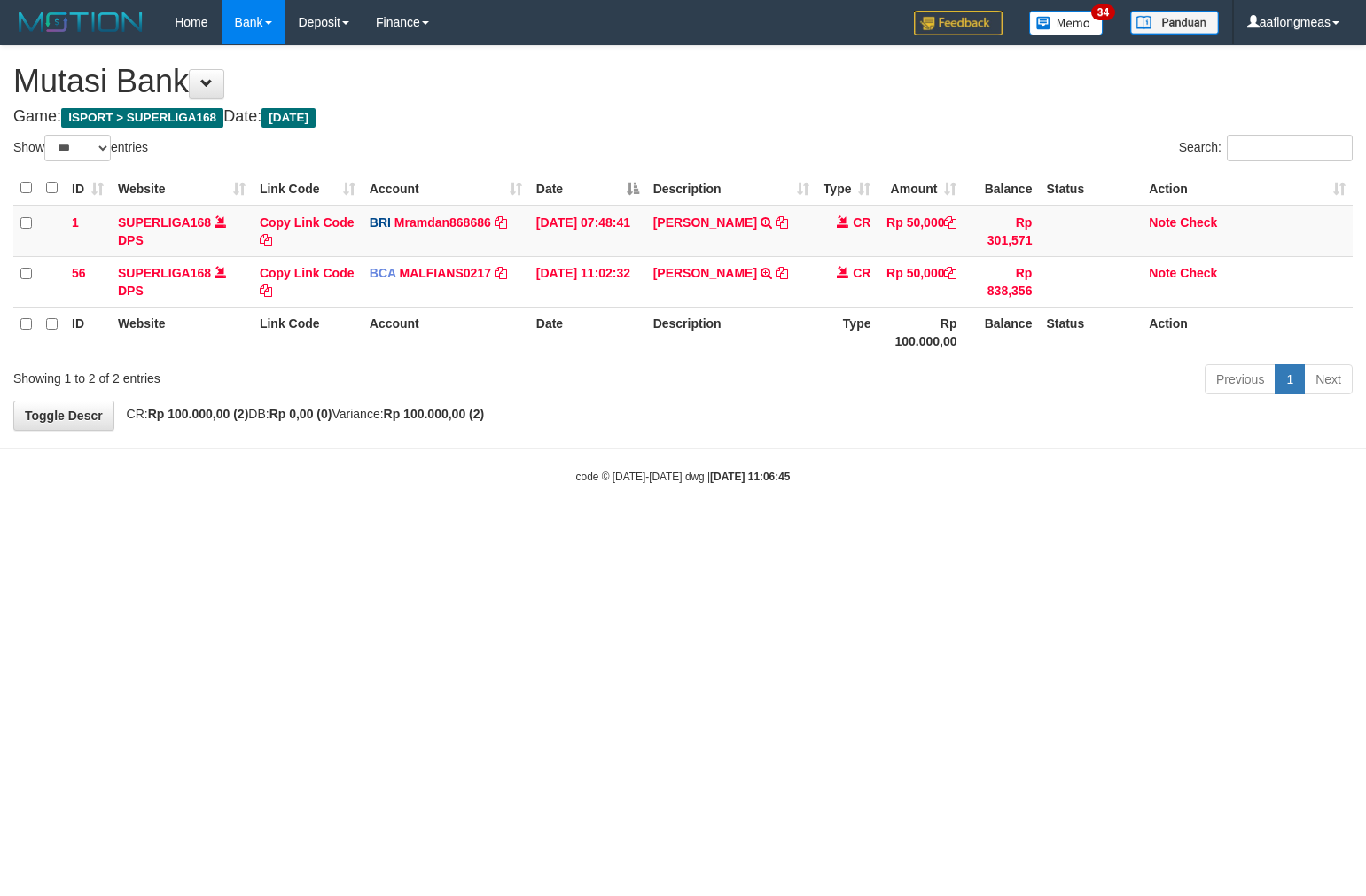 select on "***" 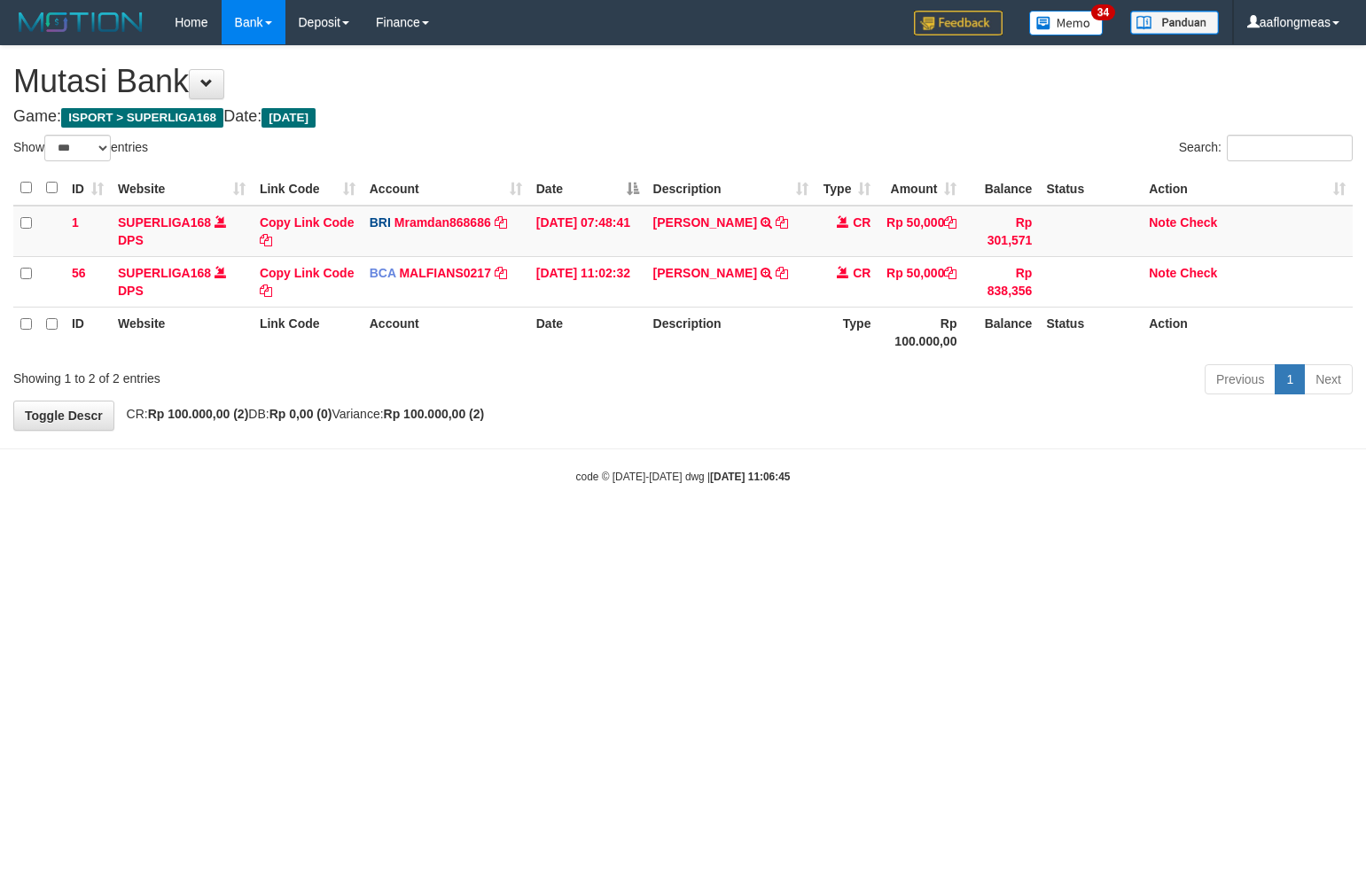 scroll, scrollTop: 0, scrollLeft: 0, axis: both 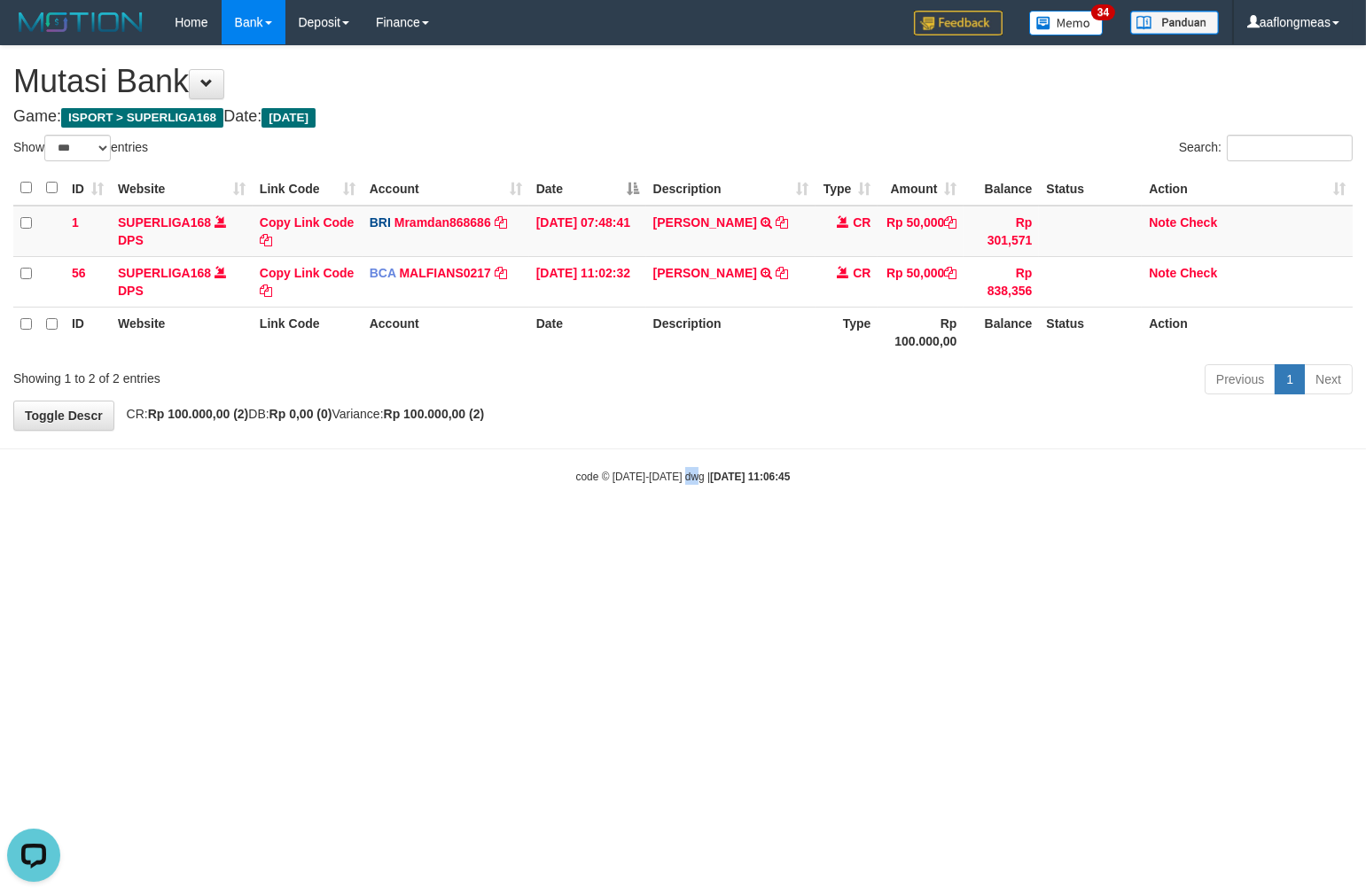 click on "Toggle navigation
Home
Bank
Account List
Load
By Website
Group
[ISPORT]													SUPERLIGA168
By Load Group (DPS)
34" at bounding box center (683, 264) 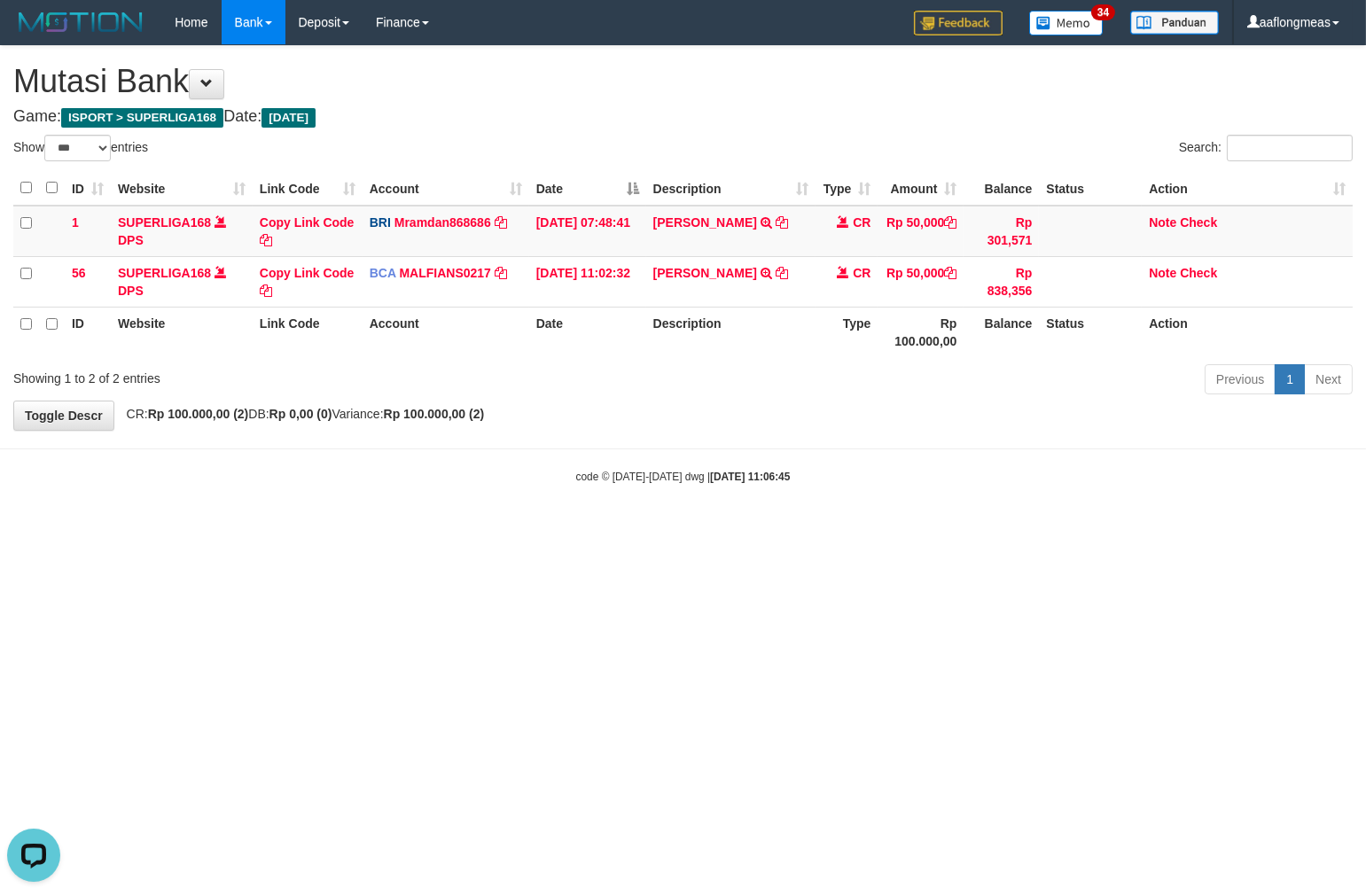 click on "Toggle navigation
Home
Bank
Account List
Load
By Website
Group
[ISPORT]													SUPERLIGA168
By Load Group (DPS)
34" at bounding box center [683, 264] 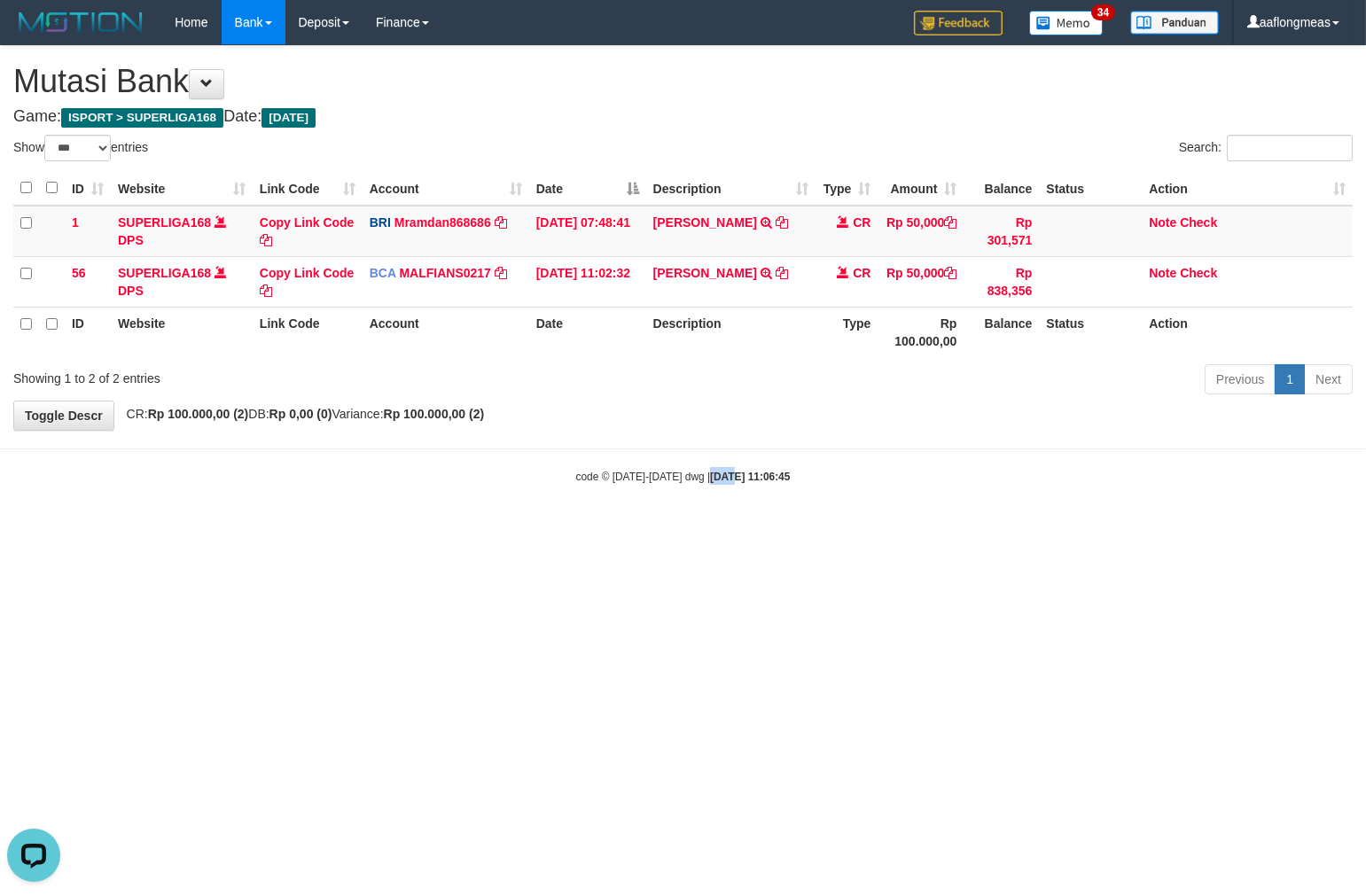 click on "Toggle navigation
Home
Bank
Account List
Load
By Website
Group
[ISPORT]													SUPERLIGA168
By Load Group (DPS)
34" at bounding box center [683, 264] 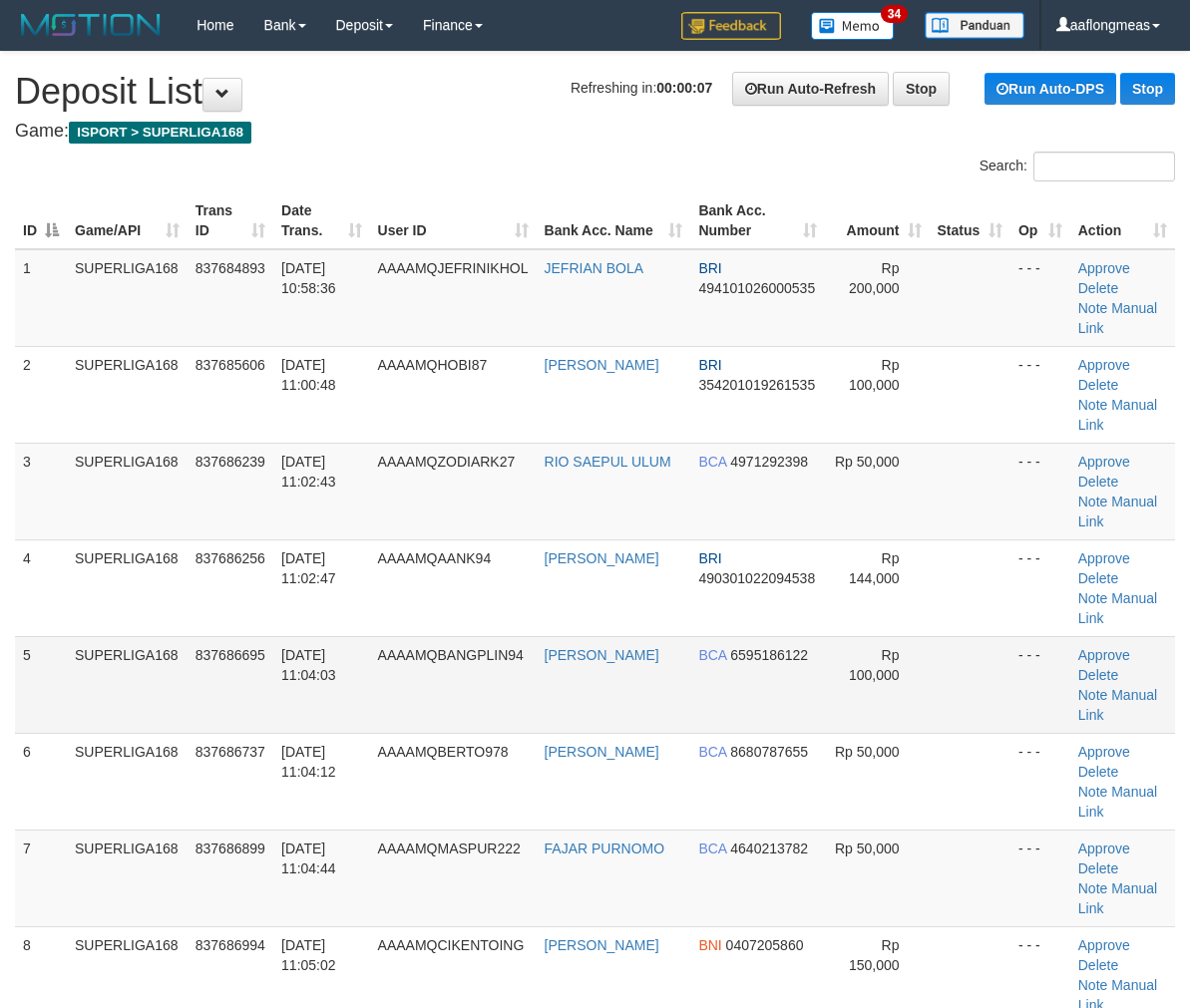 scroll, scrollTop: 0, scrollLeft: 0, axis: both 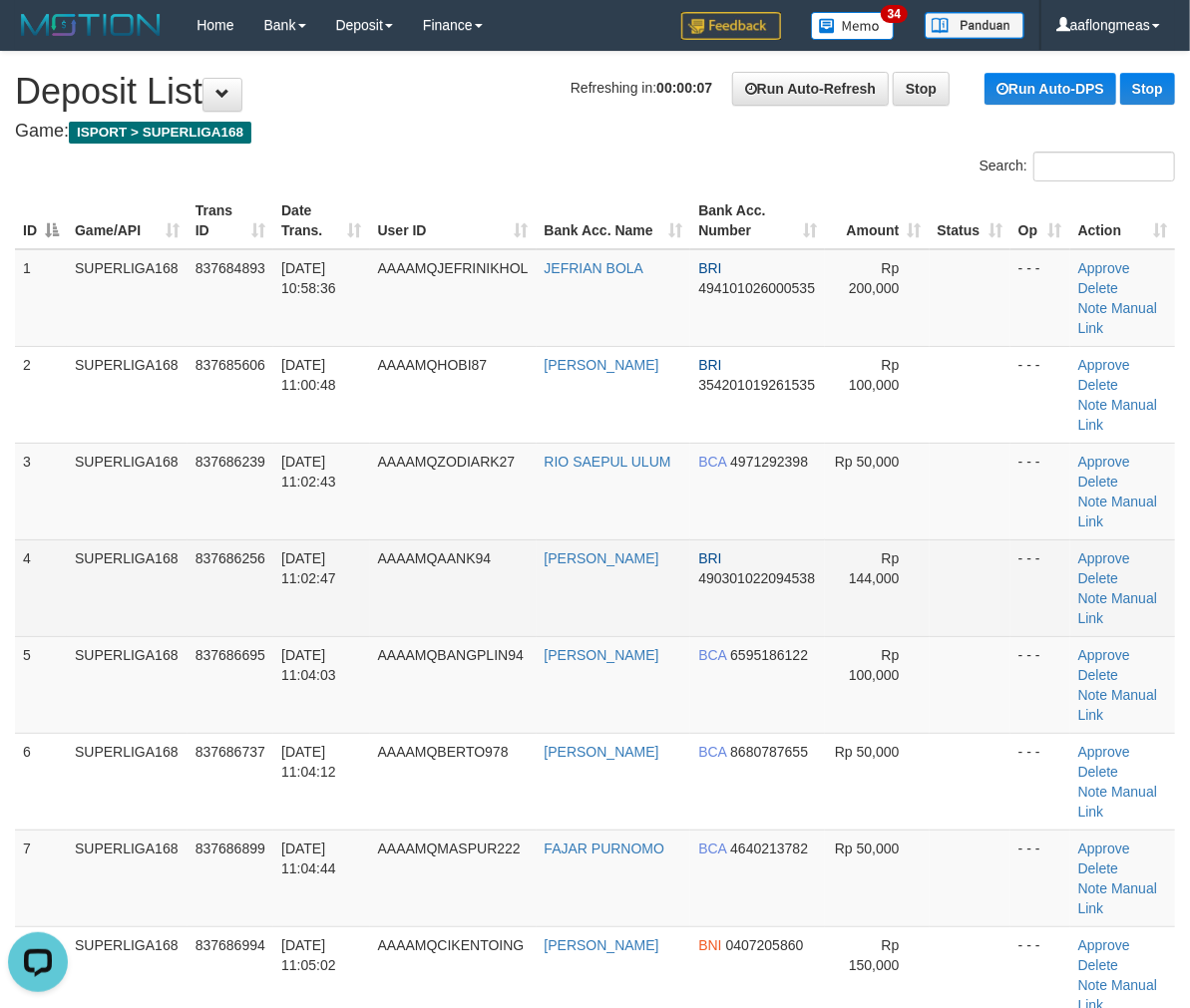 click at bounding box center (970, 587) 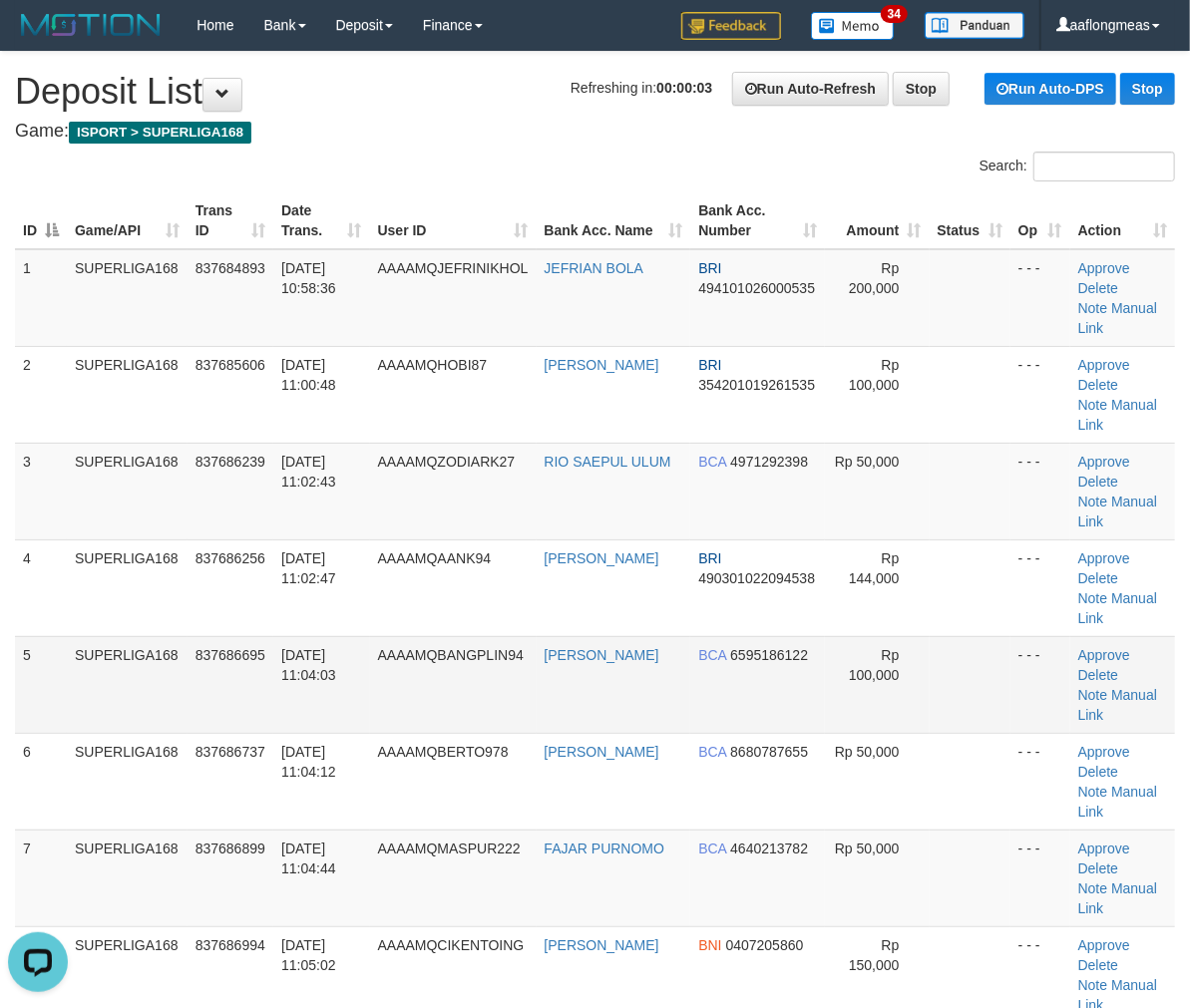 click at bounding box center [970, 684] 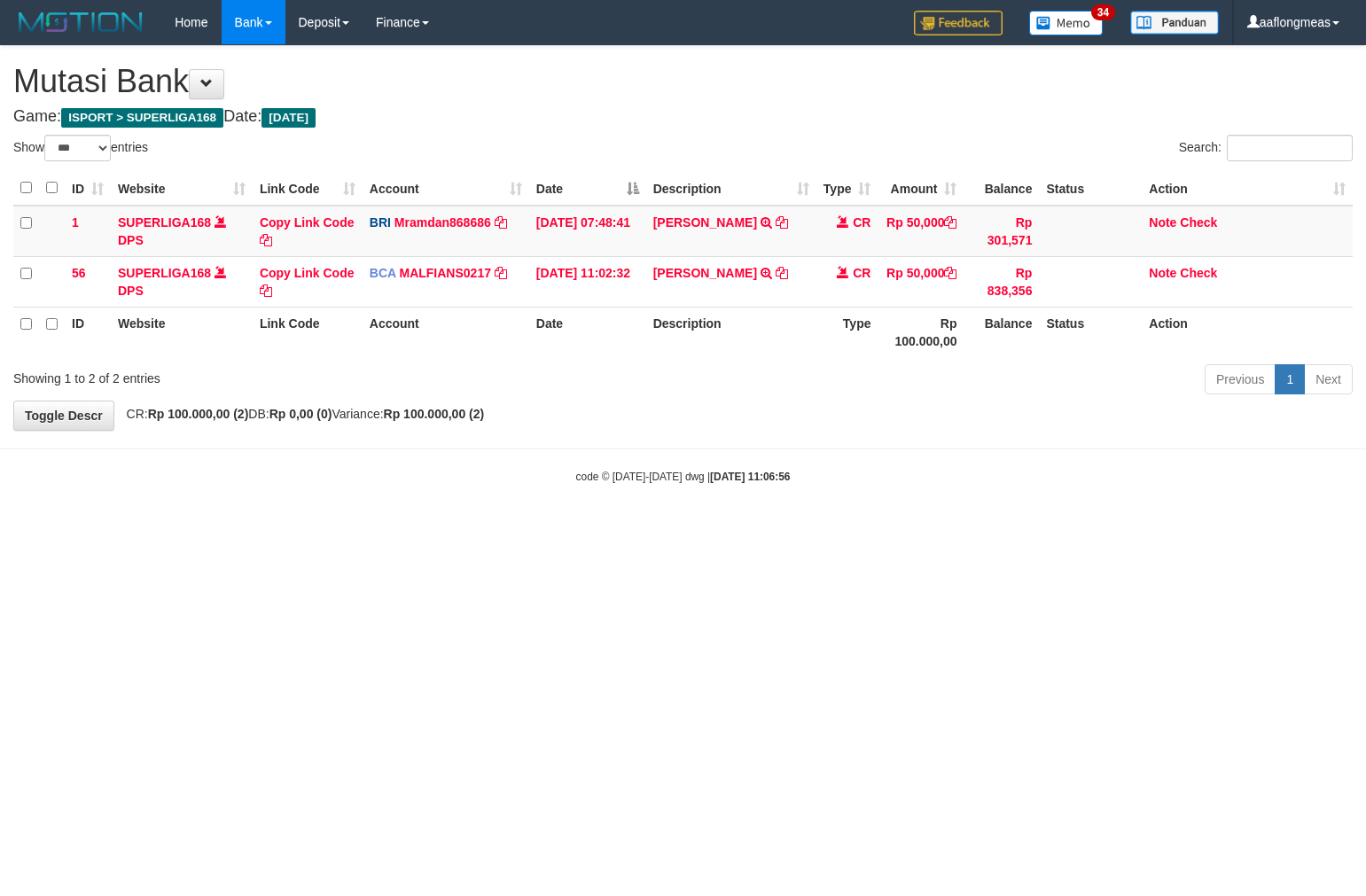 select on "***" 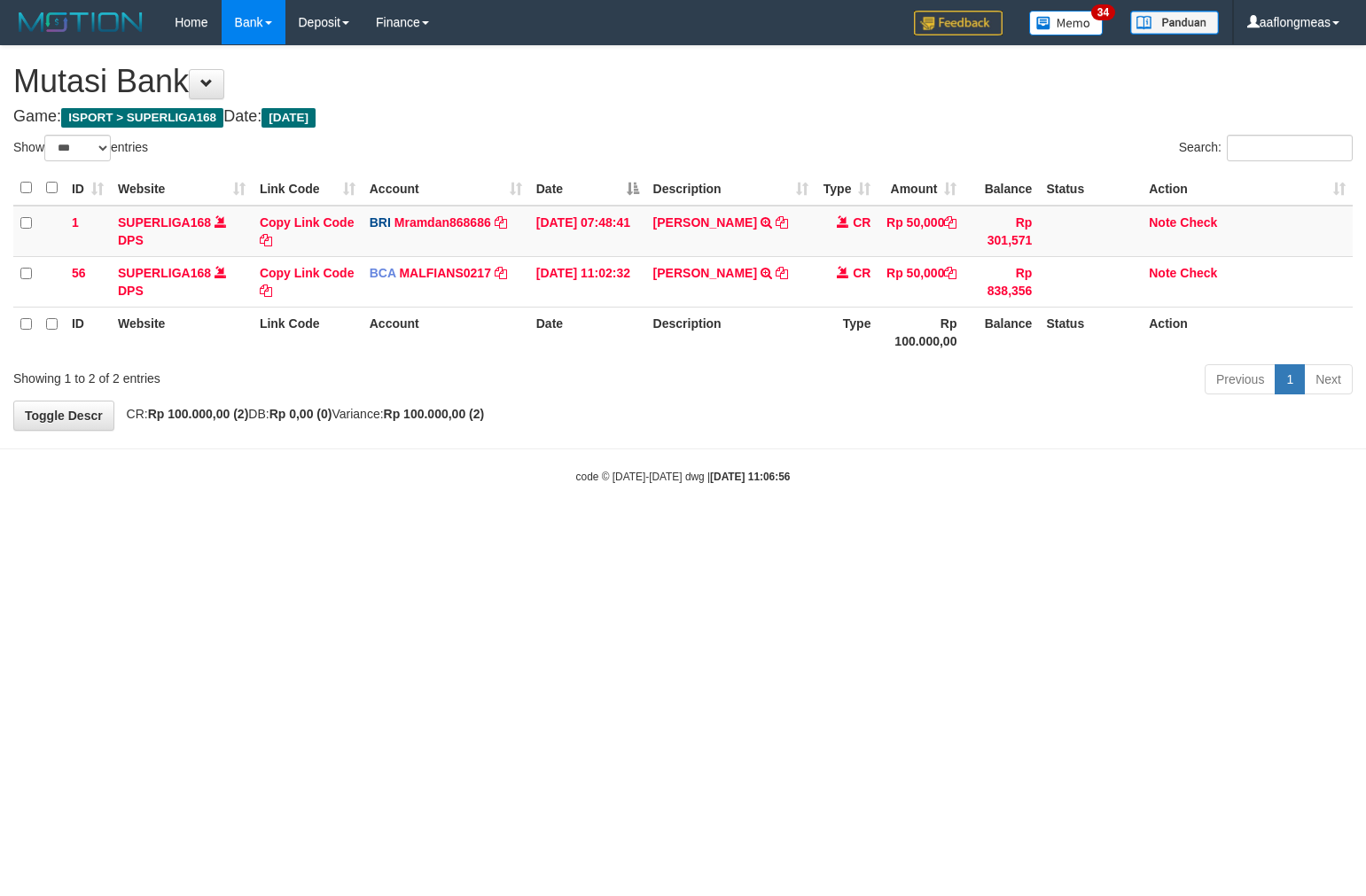 scroll, scrollTop: 0, scrollLeft: 0, axis: both 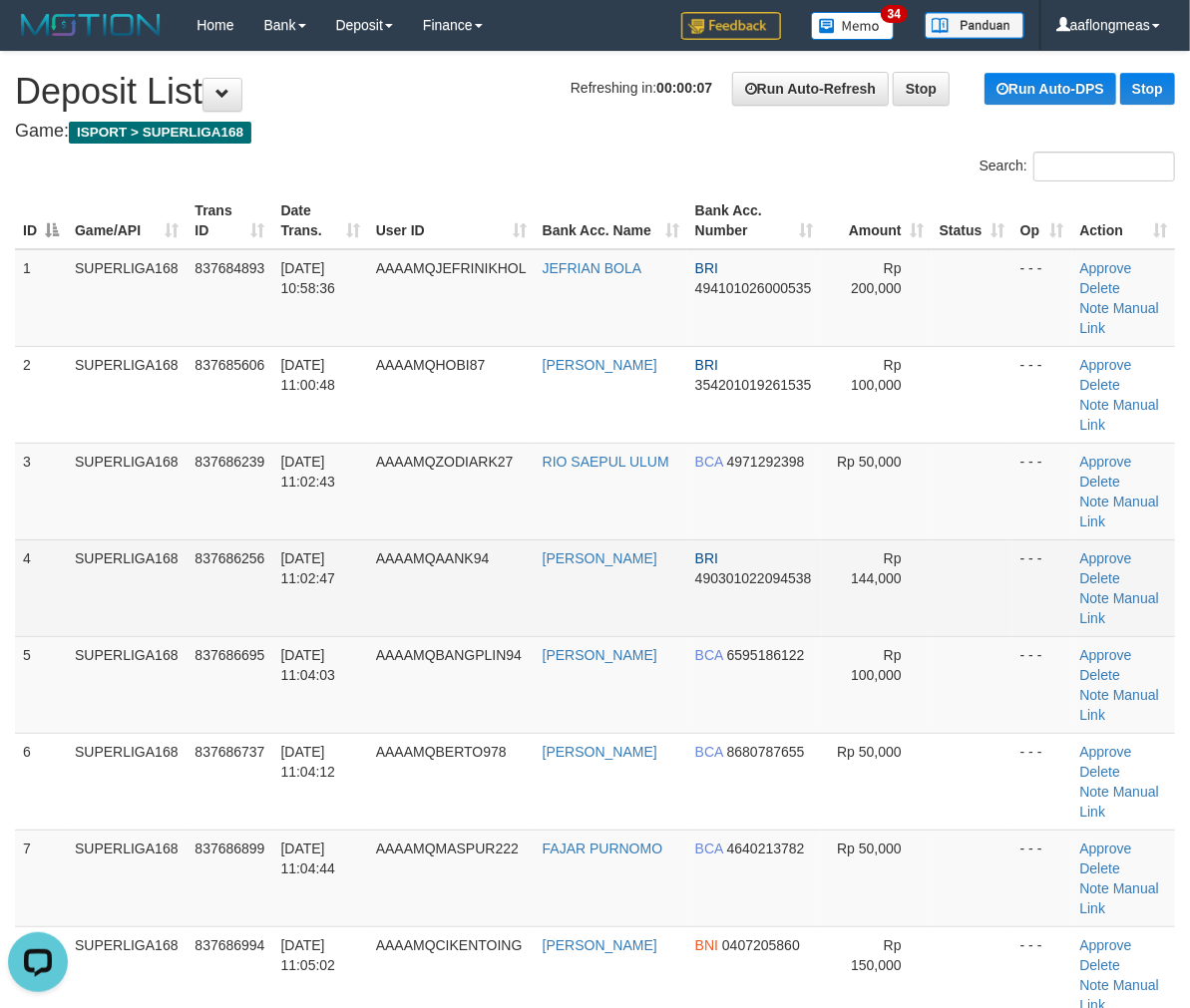 click at bounding box center [972, 587] 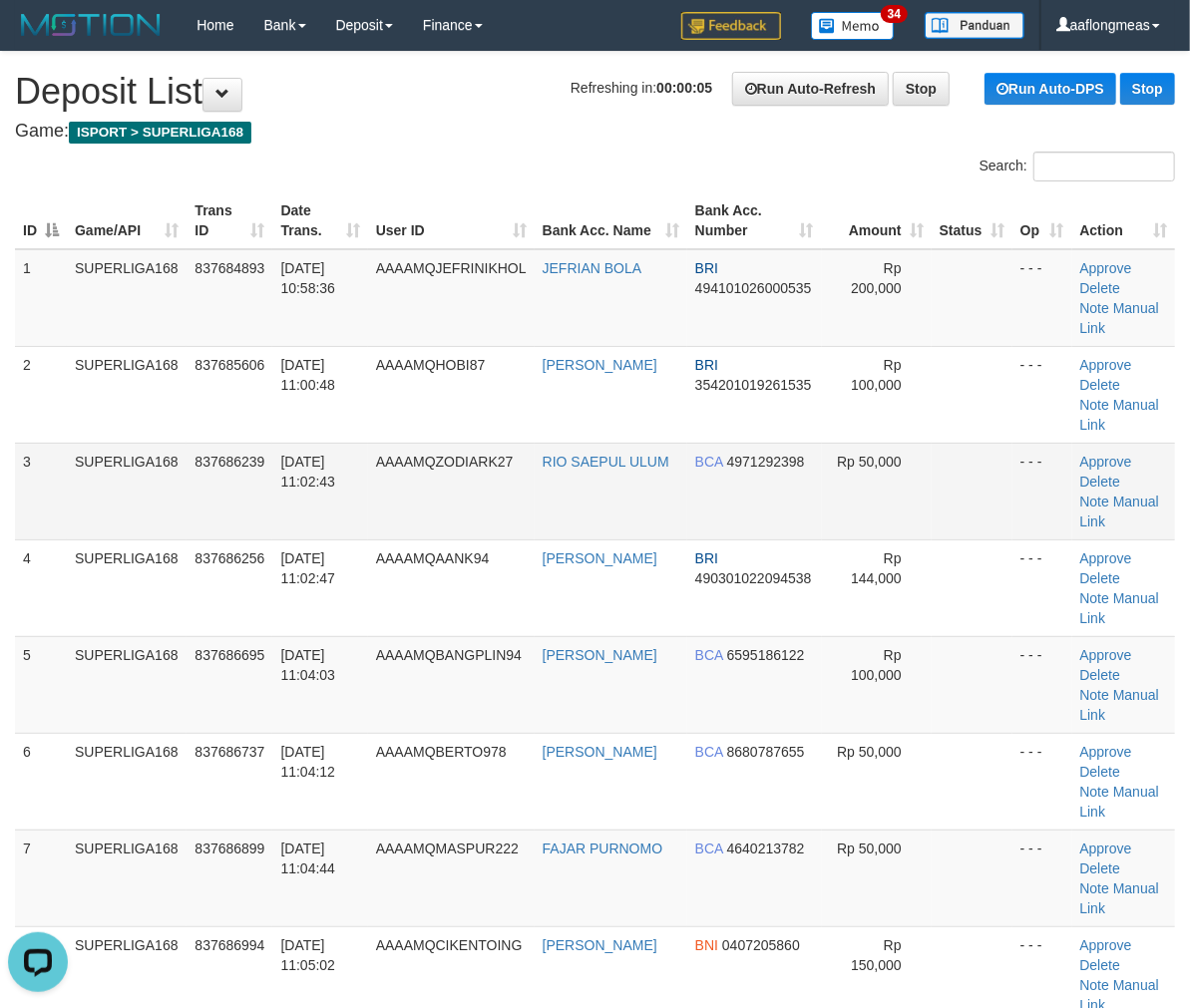 click on "Rp 50,000" at bounding box center (877, 491) 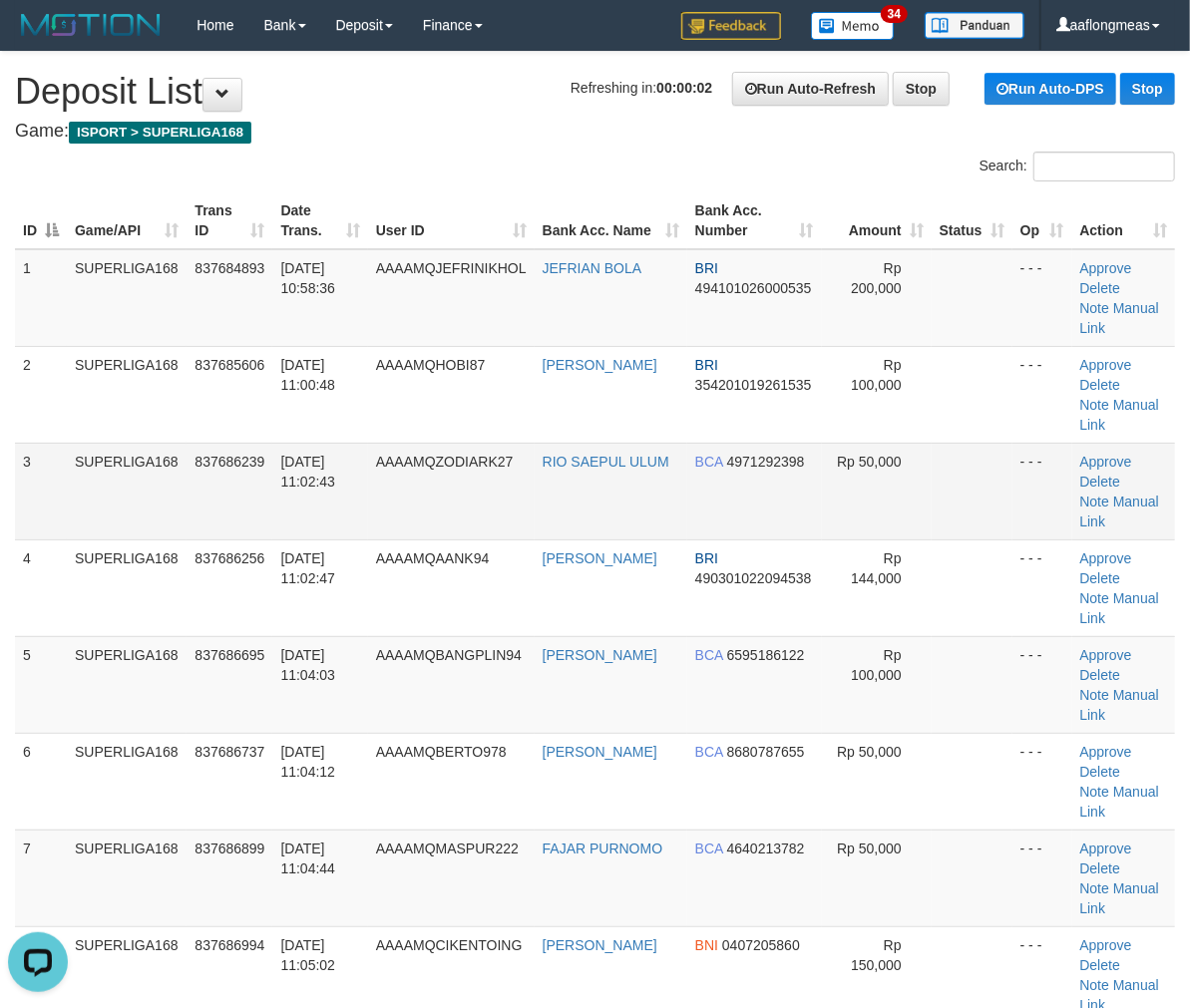 click at bounding box center [972, 491] 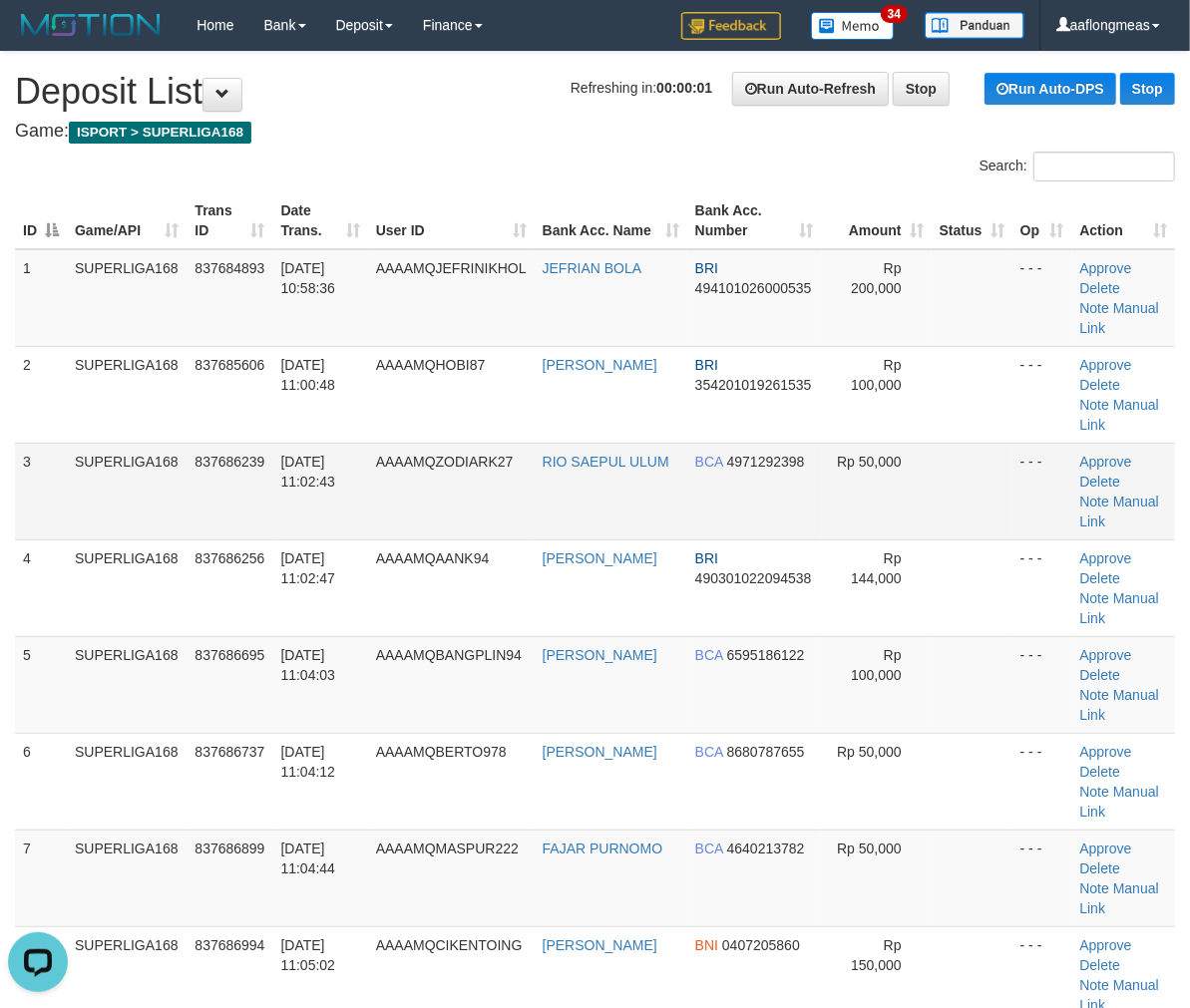 click on "1
SUPERLIGA168
837684893
01/07/2025 10:58:36
AAAAMQJEFRINIKHOL
JEFRIAN BOLA
BRI
494101026000535
Rp 200,000
- - -
Approve
Delete
Note
Manual Link
2
SUPERLIGA168
837685606
01/07/2025 11:00:48
AAAAMQHOBI87
BUDI SETIAWAN
BRI
354201019261535
Rp 100,000
- - -
Approve" at bounding box center (595, 830) 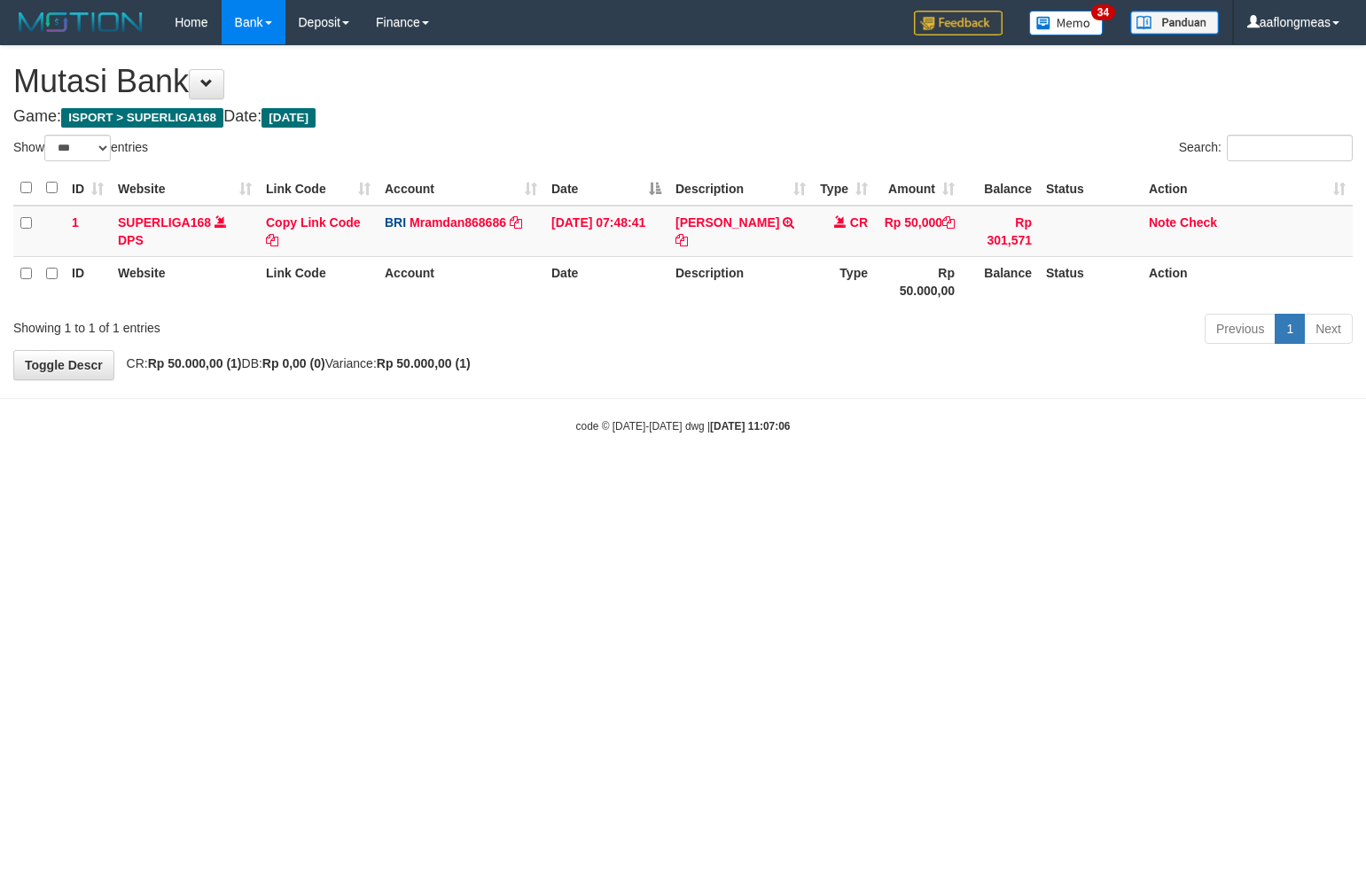 select on "***" 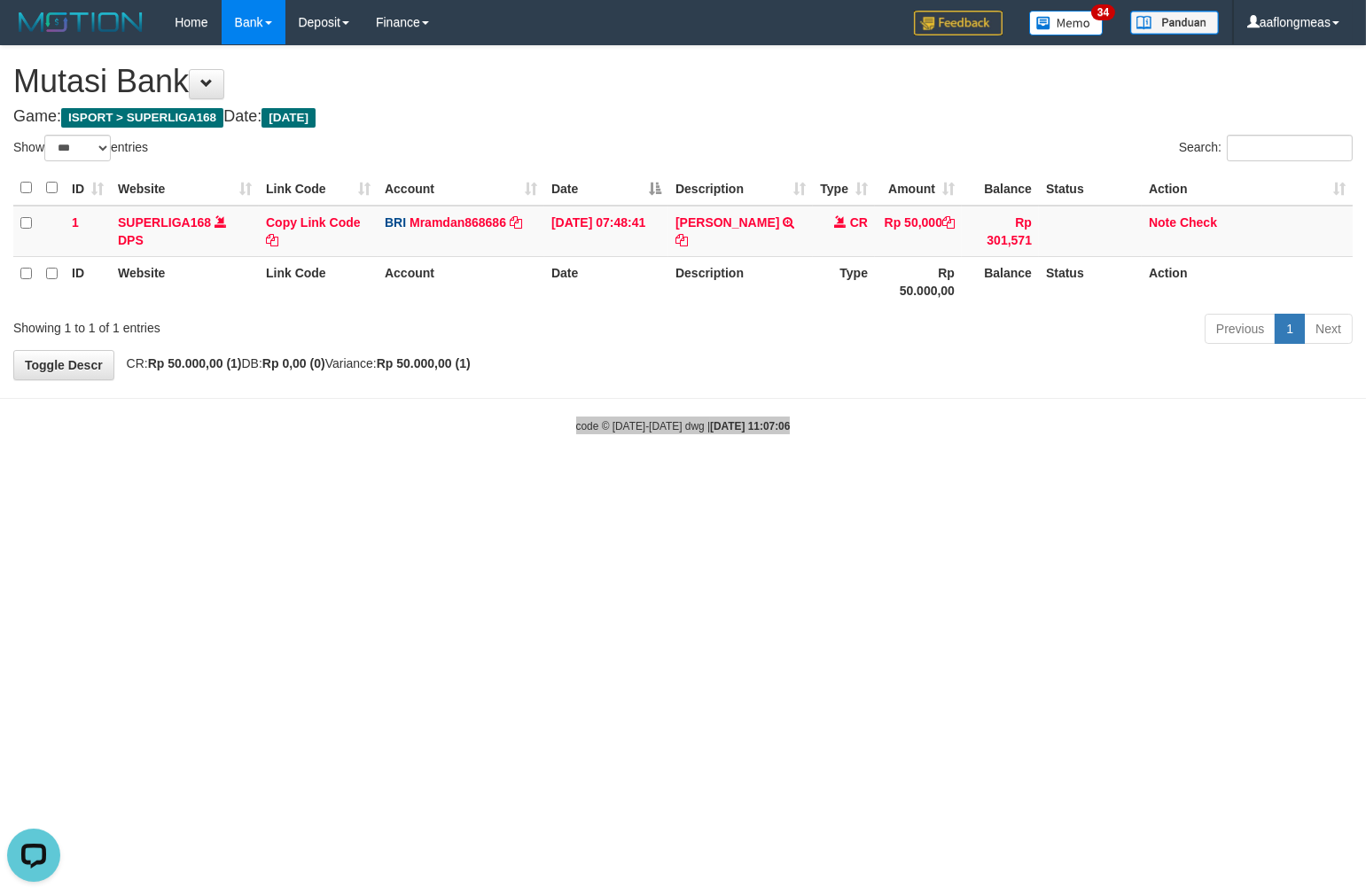 scroll, scrollTop: 0, scrollLeft: 0, axis: both 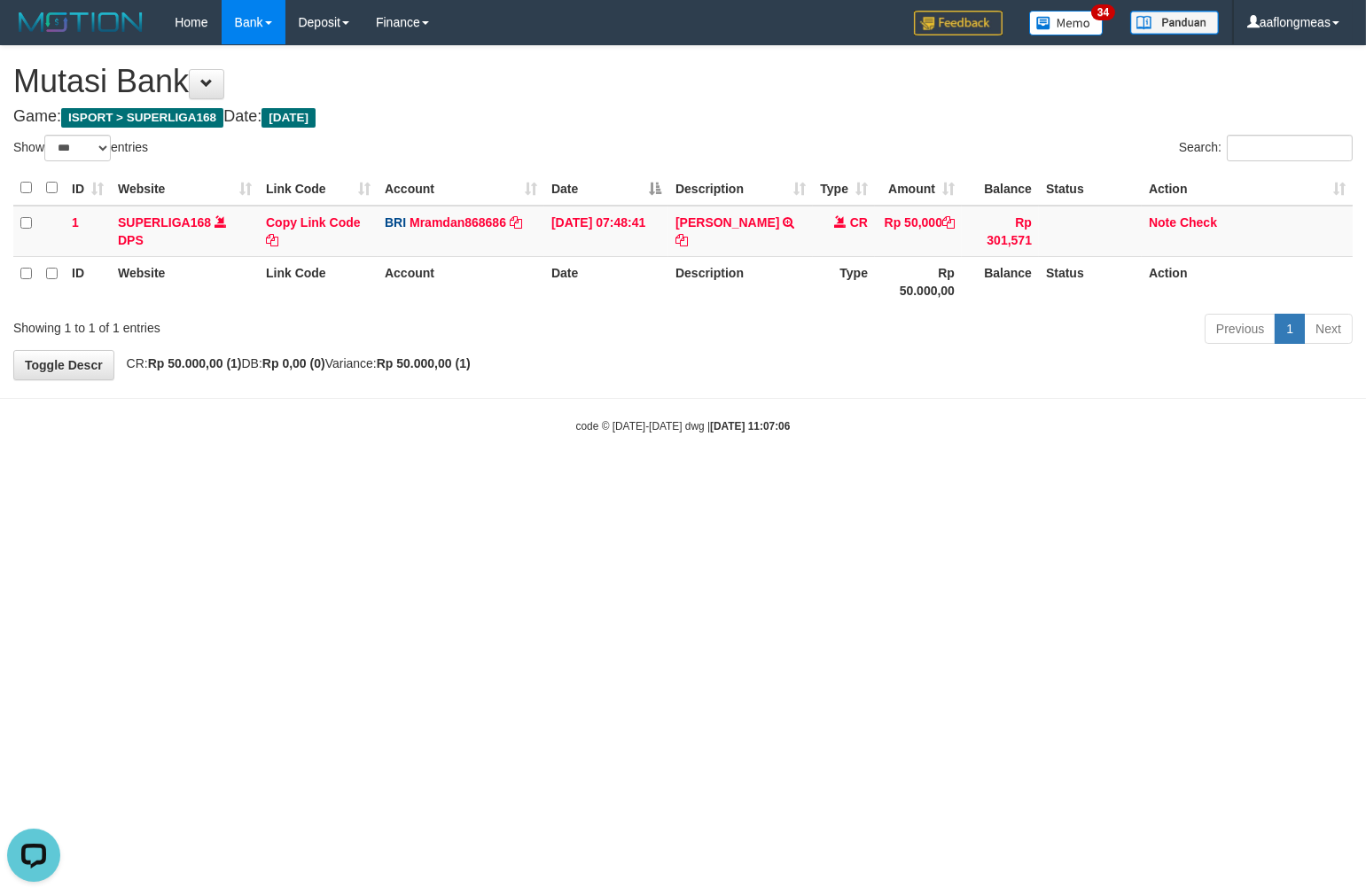 click on "Toggle navigation
Home
Bank
Account List
Load
By Website
Group
[ISPORT]													SUPERLIGA168
By Load Group (DPS)
34" at bounding box center [683, 239] 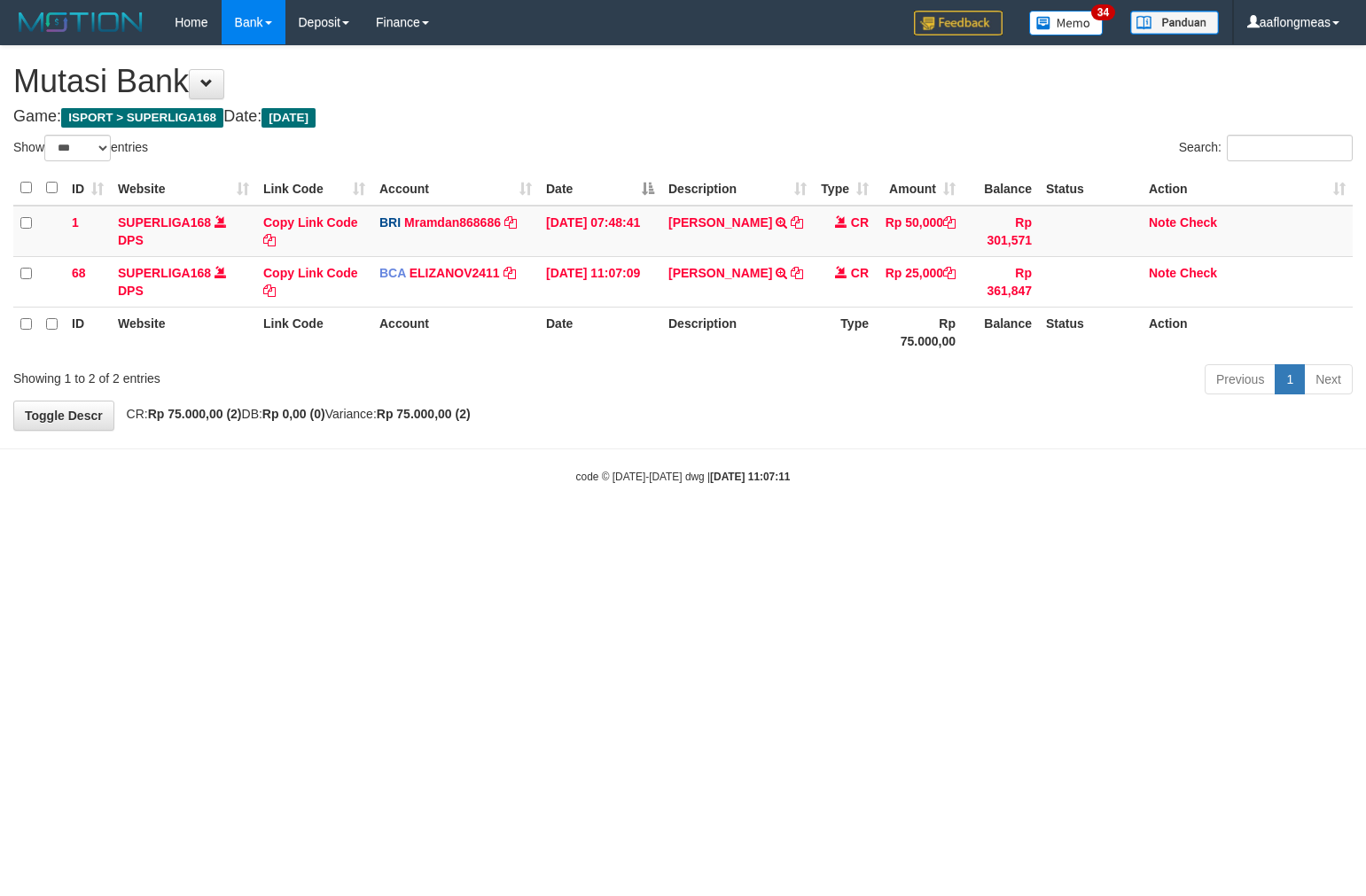 select on "***" 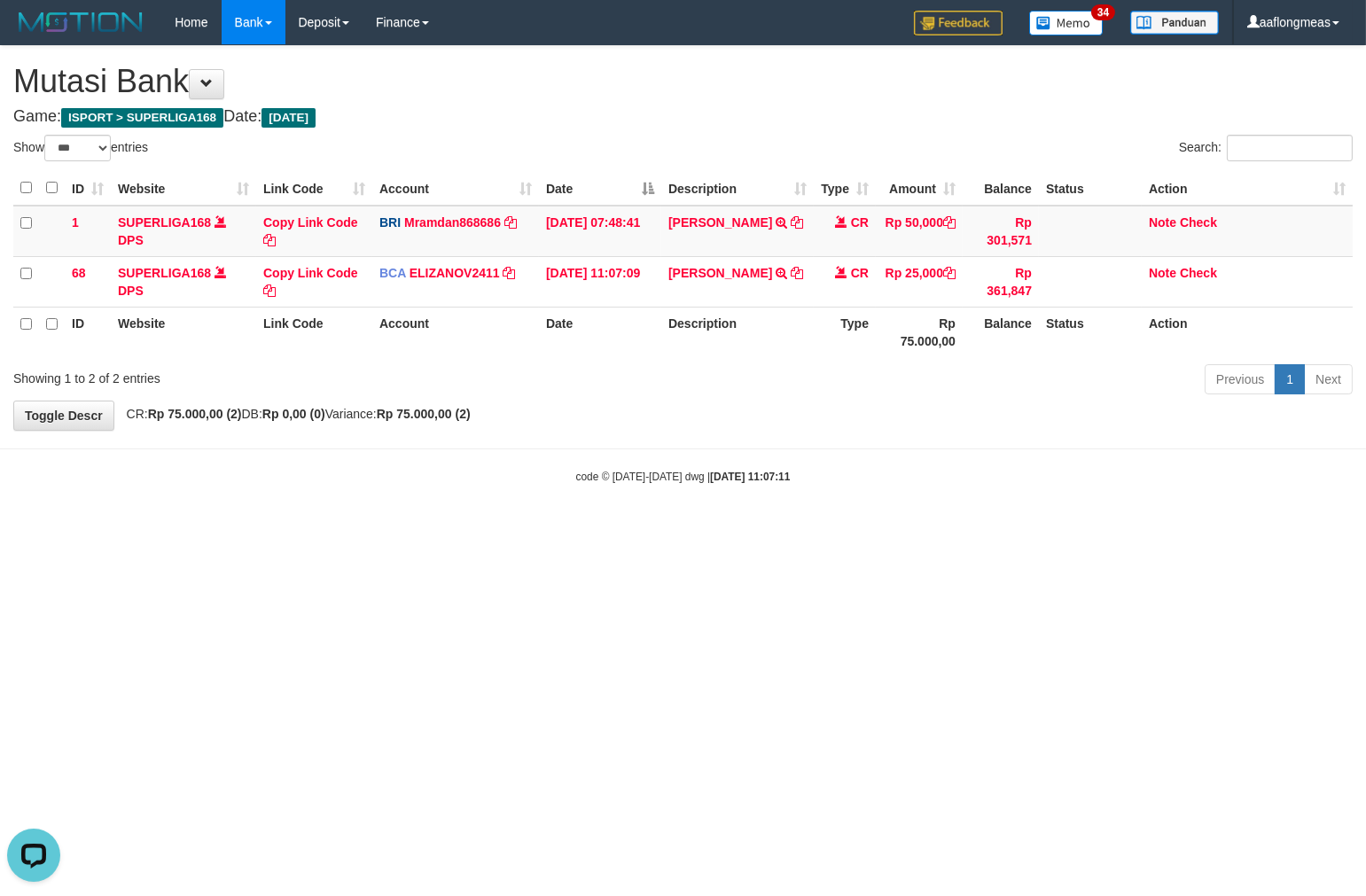 scroll, scrollTop: 0, scrollLeft: 0, axis: both 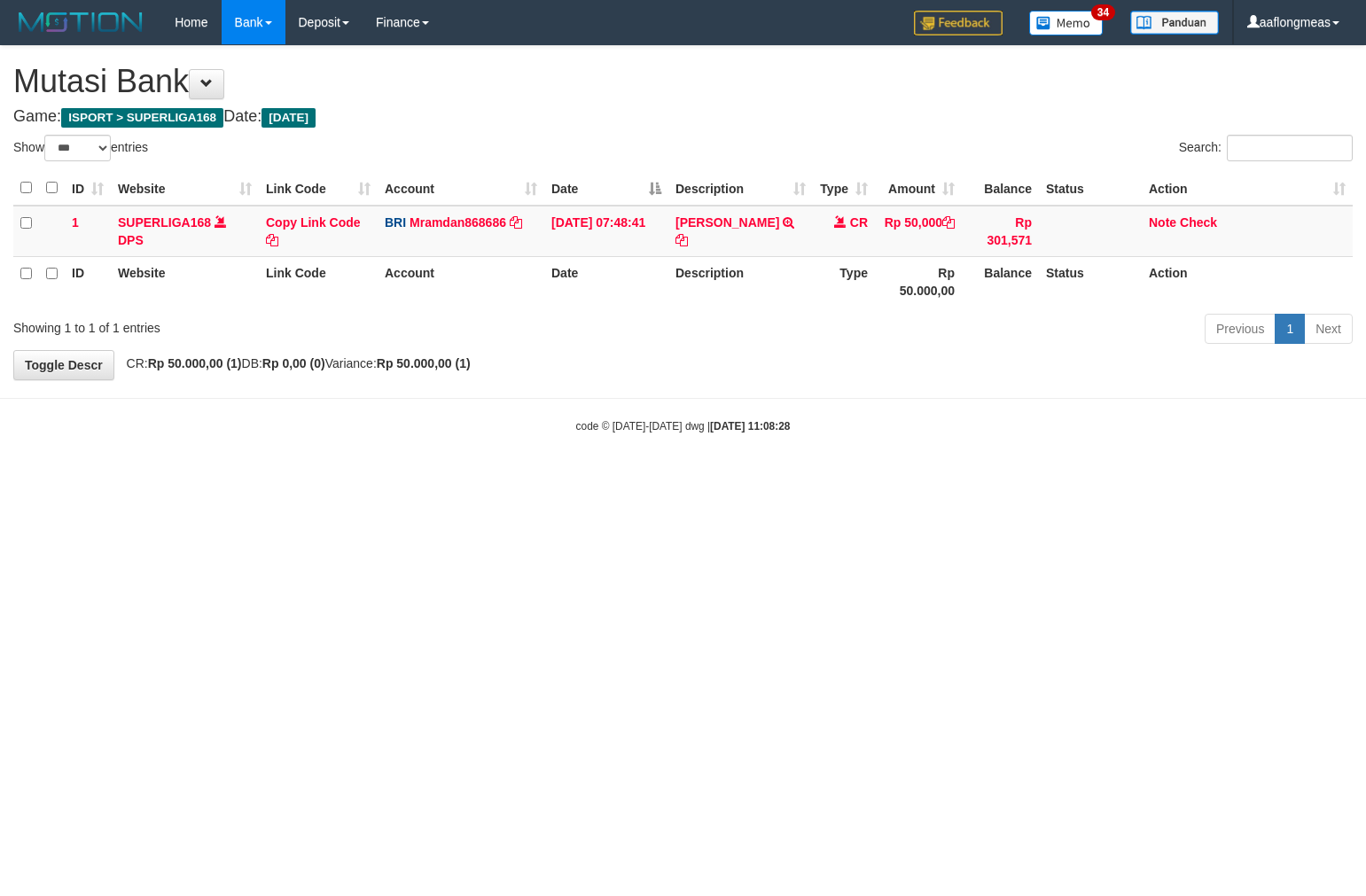 select on "***" 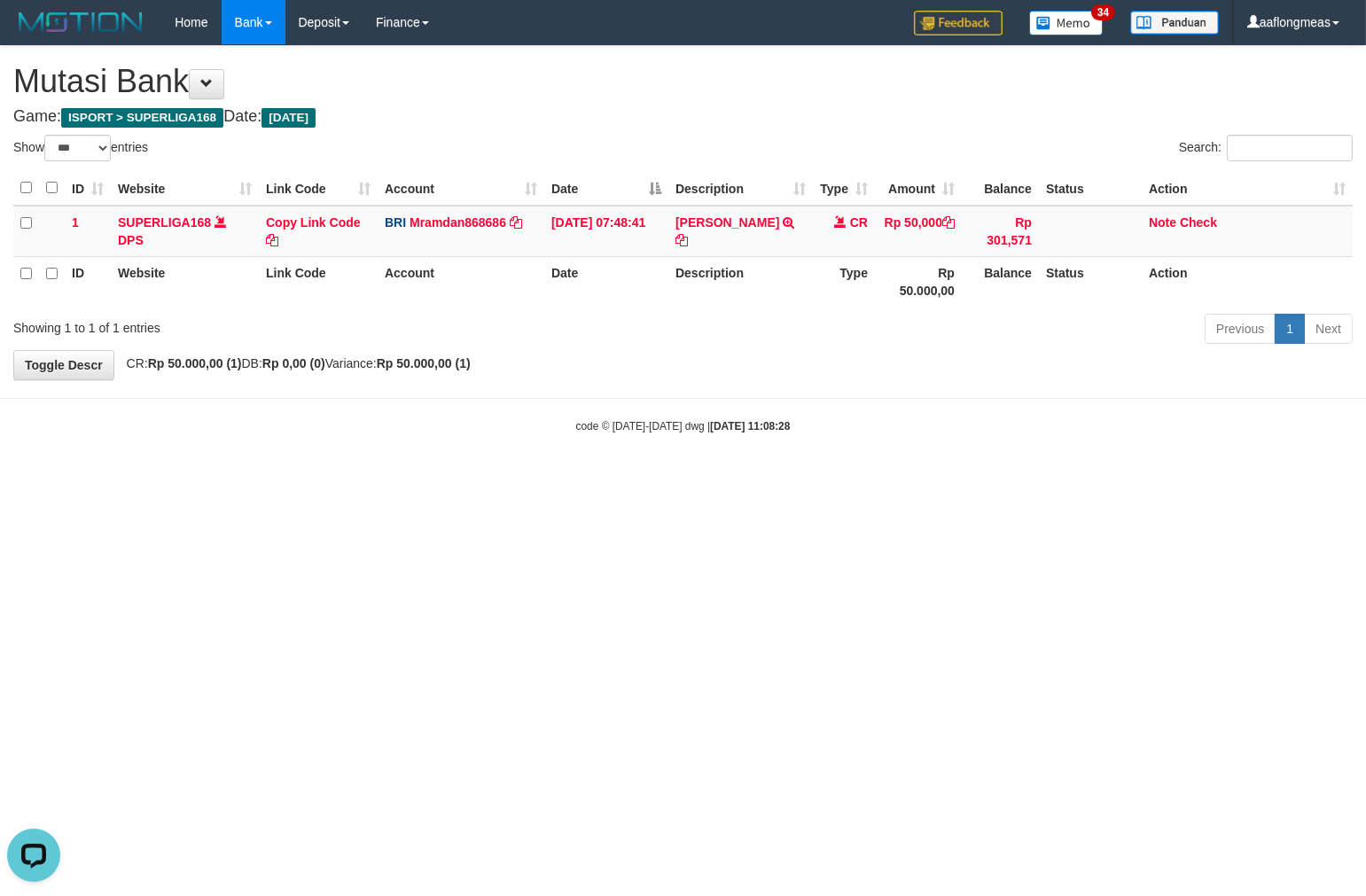 scroll, scrollTop: 0, scrollLeft: 0, axis: both 